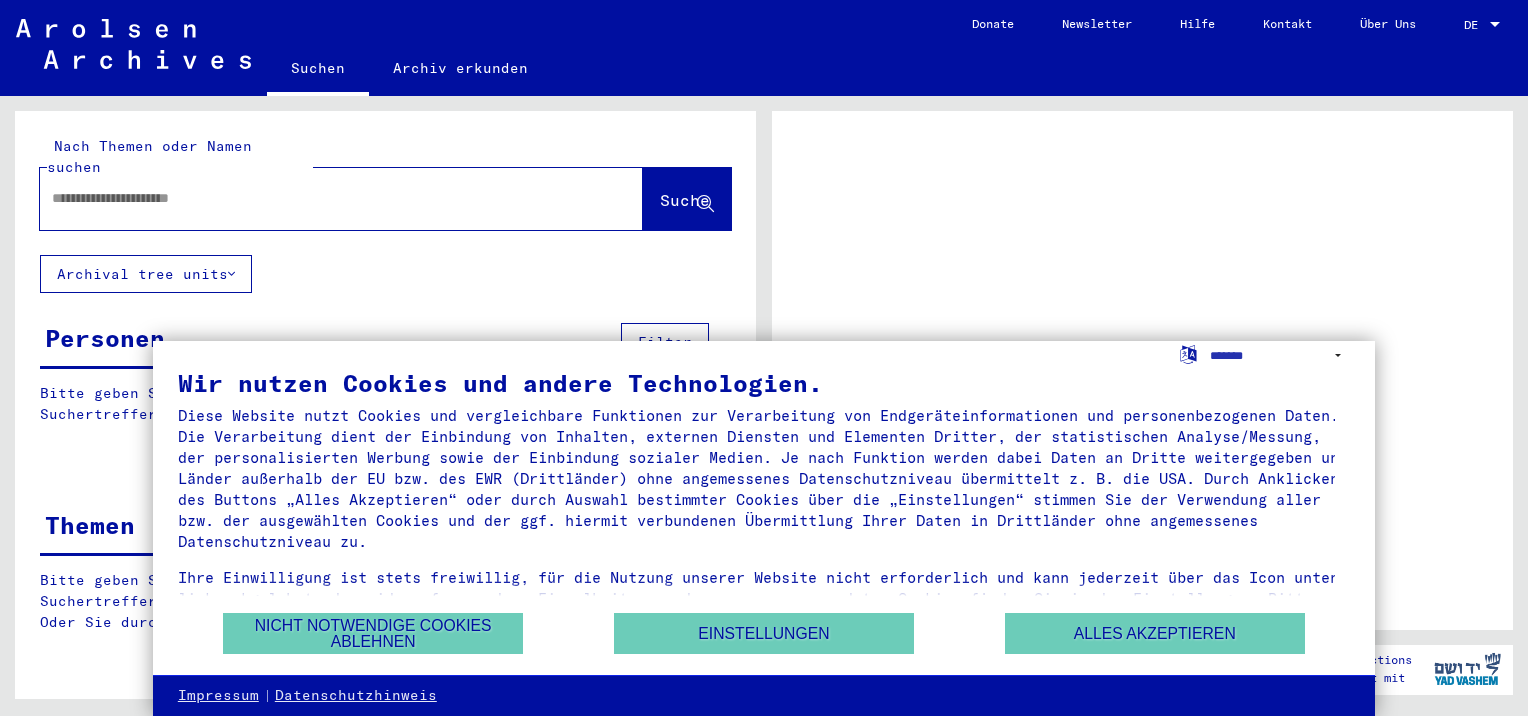 scroll, scrollTop: 0, scrollLeft: 0, axis: both 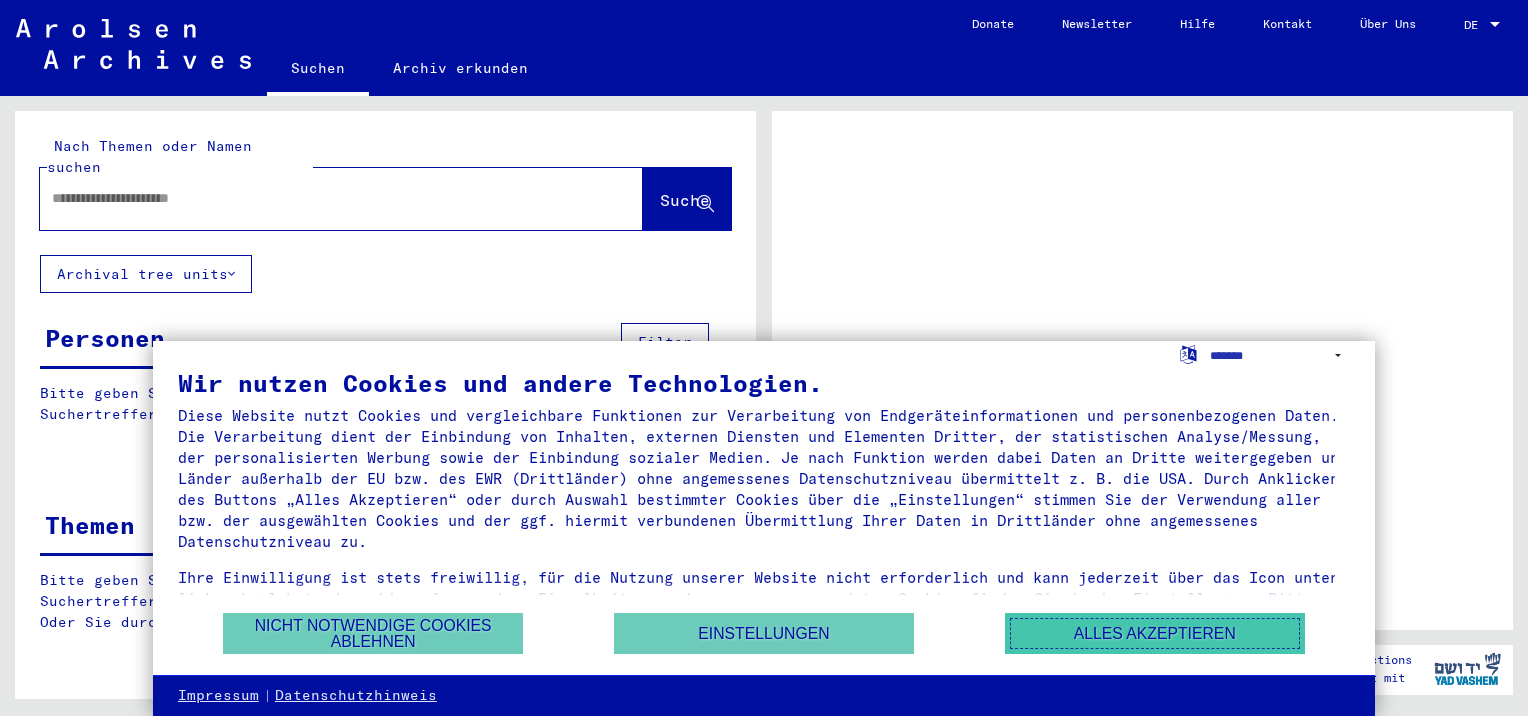click on "Alles akzeptieren" at bounding box center (1155, 633) 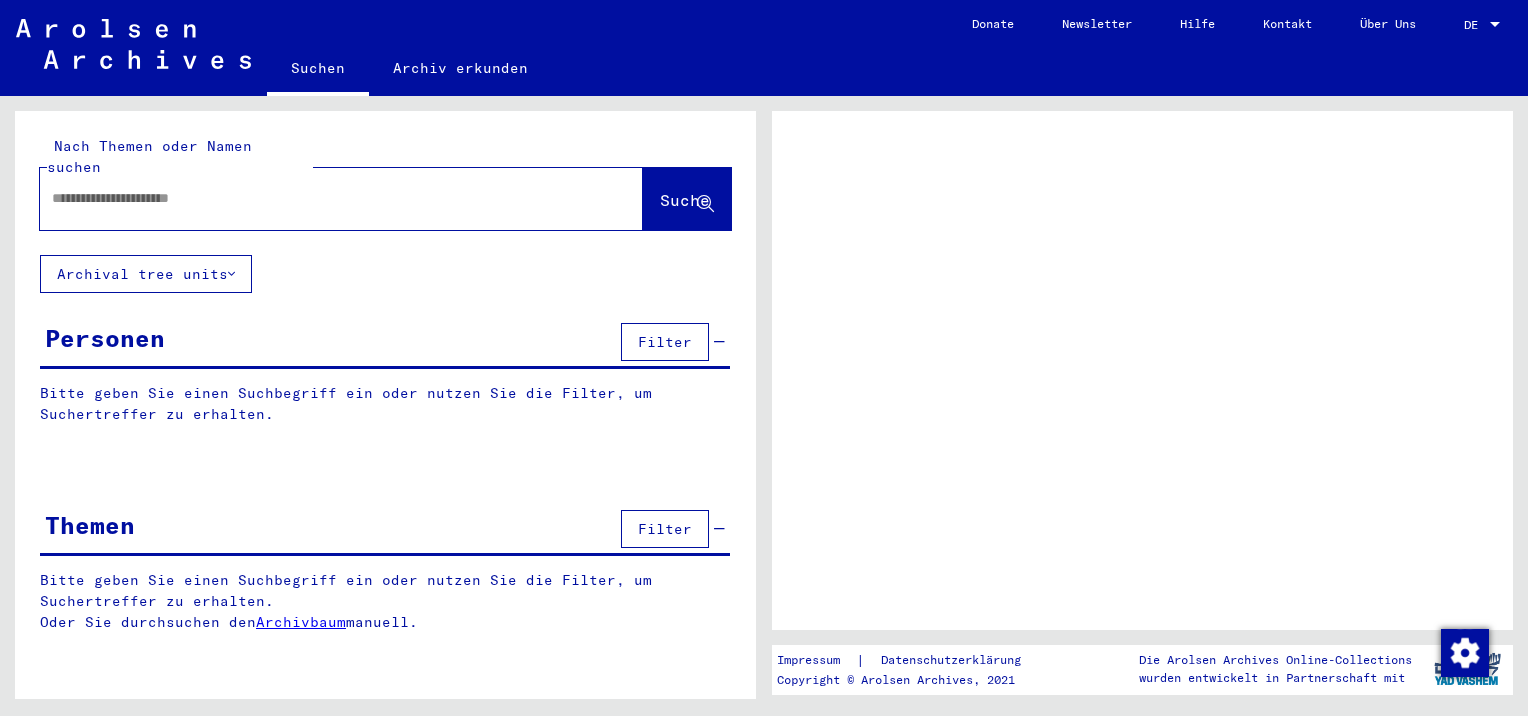 click at bounding box center [323, 198] 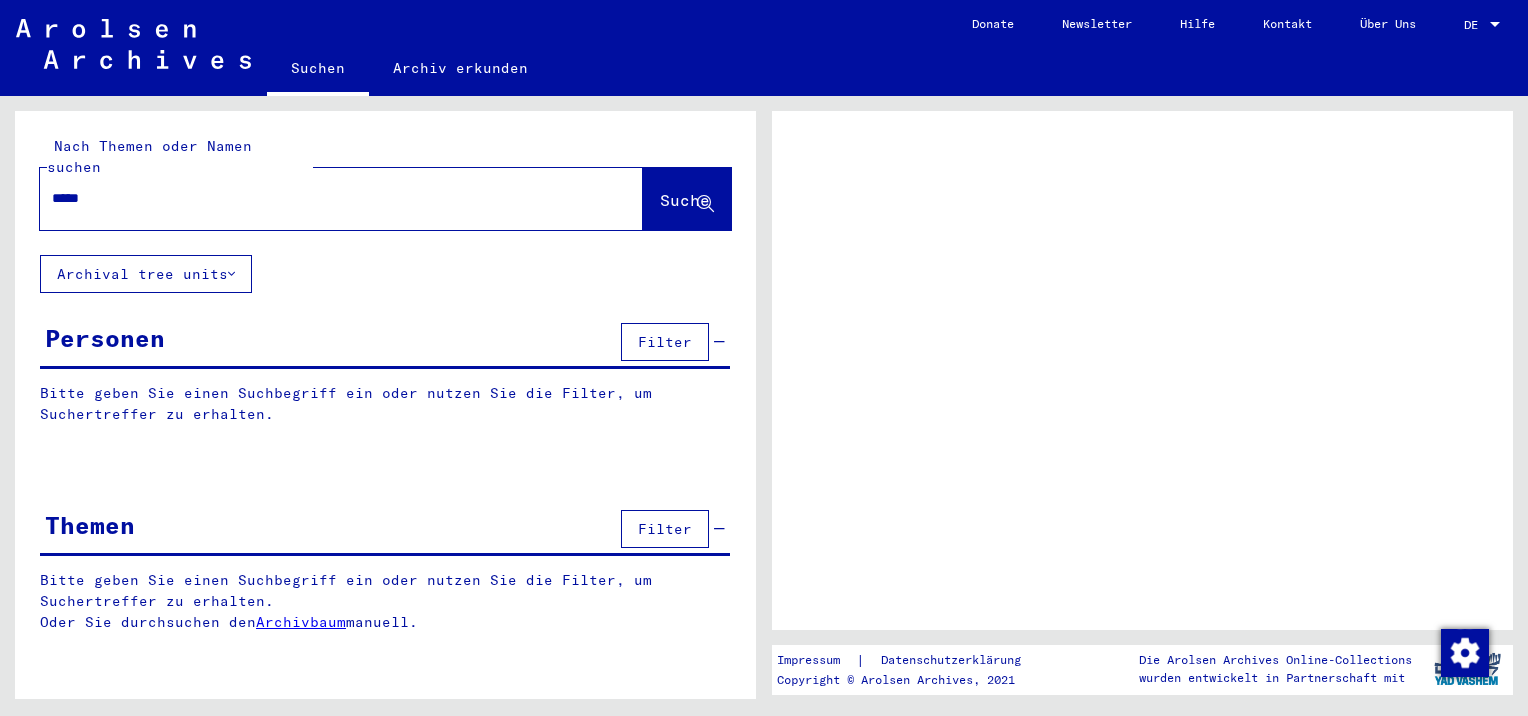 type on "*****" 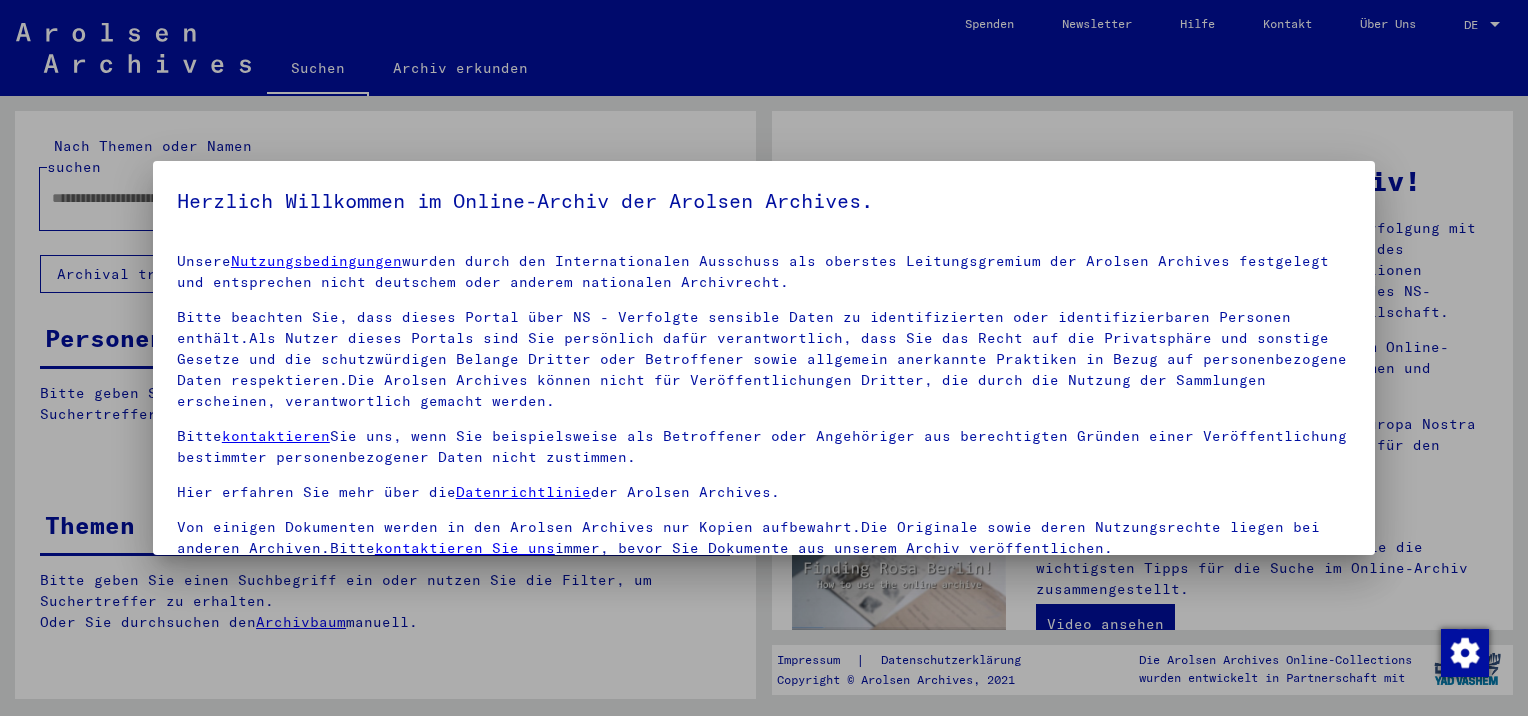 scroll, scrollTop: 14, scrollLeft: 0, axis: vertical 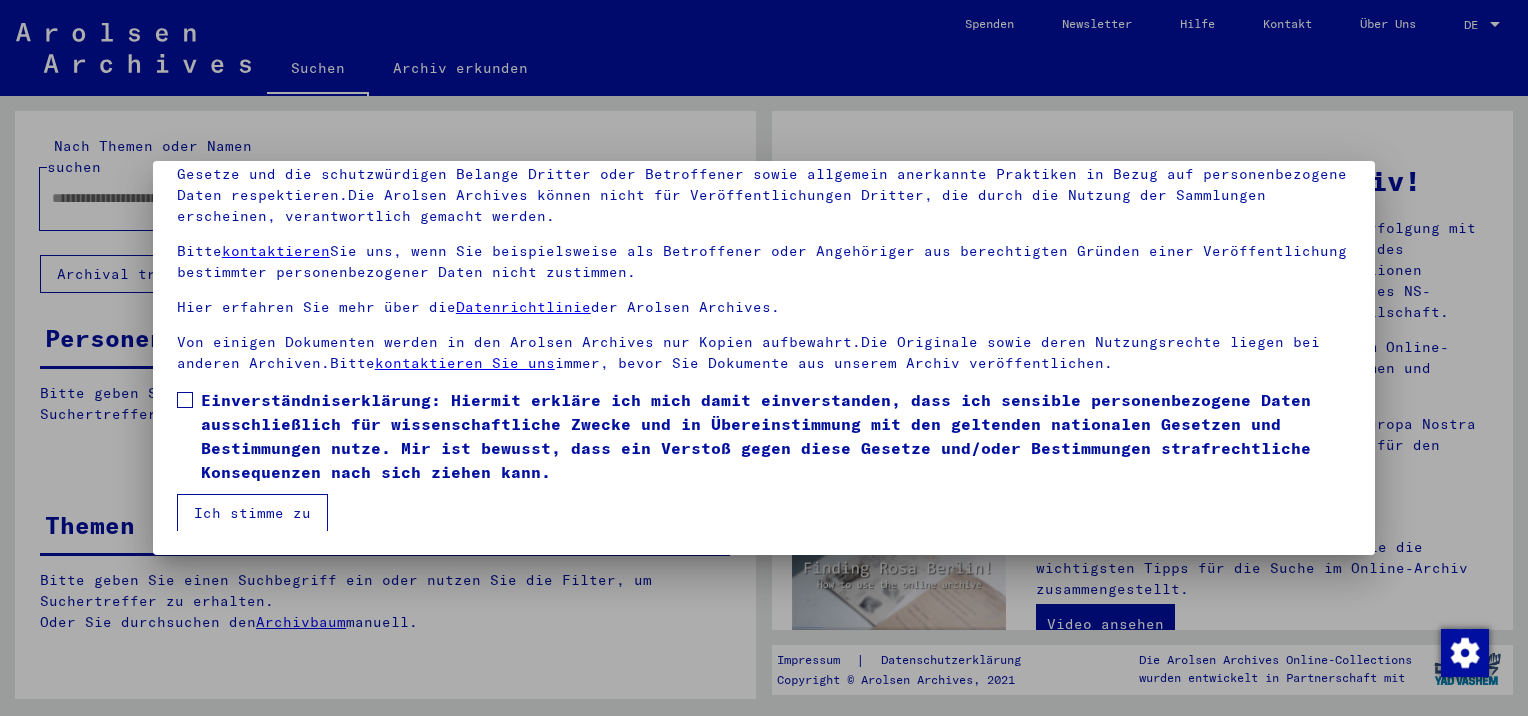 click on "Einverständniserklärung: Hiermit erkläre ich mich damit einverstanden, dass ich sensible personenbezogene Daten ausschließlich für wissenschaftliche Zwecke und in Übereinstimmung mit den geltenden nationalen Gesetzen und Bestimmungen nutze. Mir ist bewusst, dass ein Verstoß gegen diese Gesetze und/oder Bestimmungen strafrechtliche Konsequenzen nach sich ziehen kann." at bounding box center (776, 436) 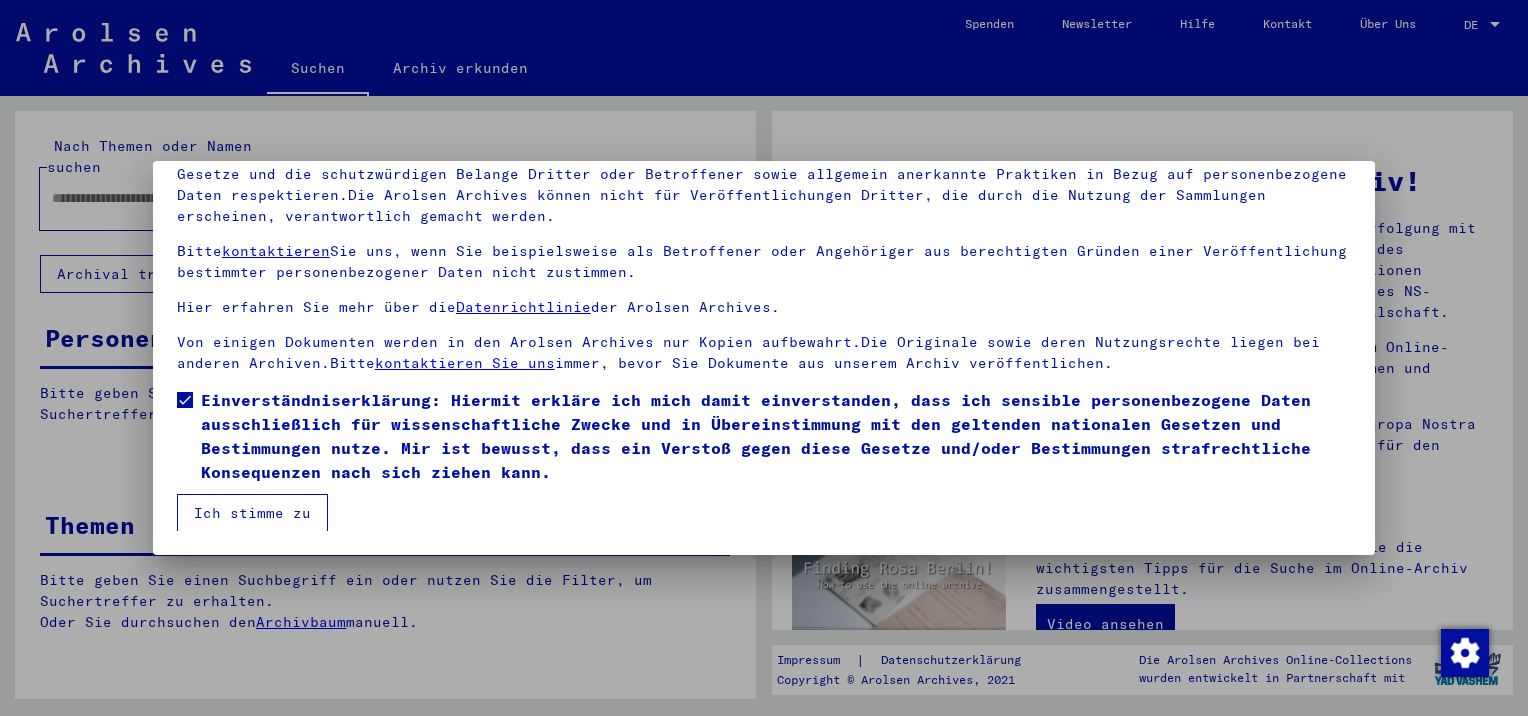 click on "Ich stimme zu" at bounding box center (252, 513) 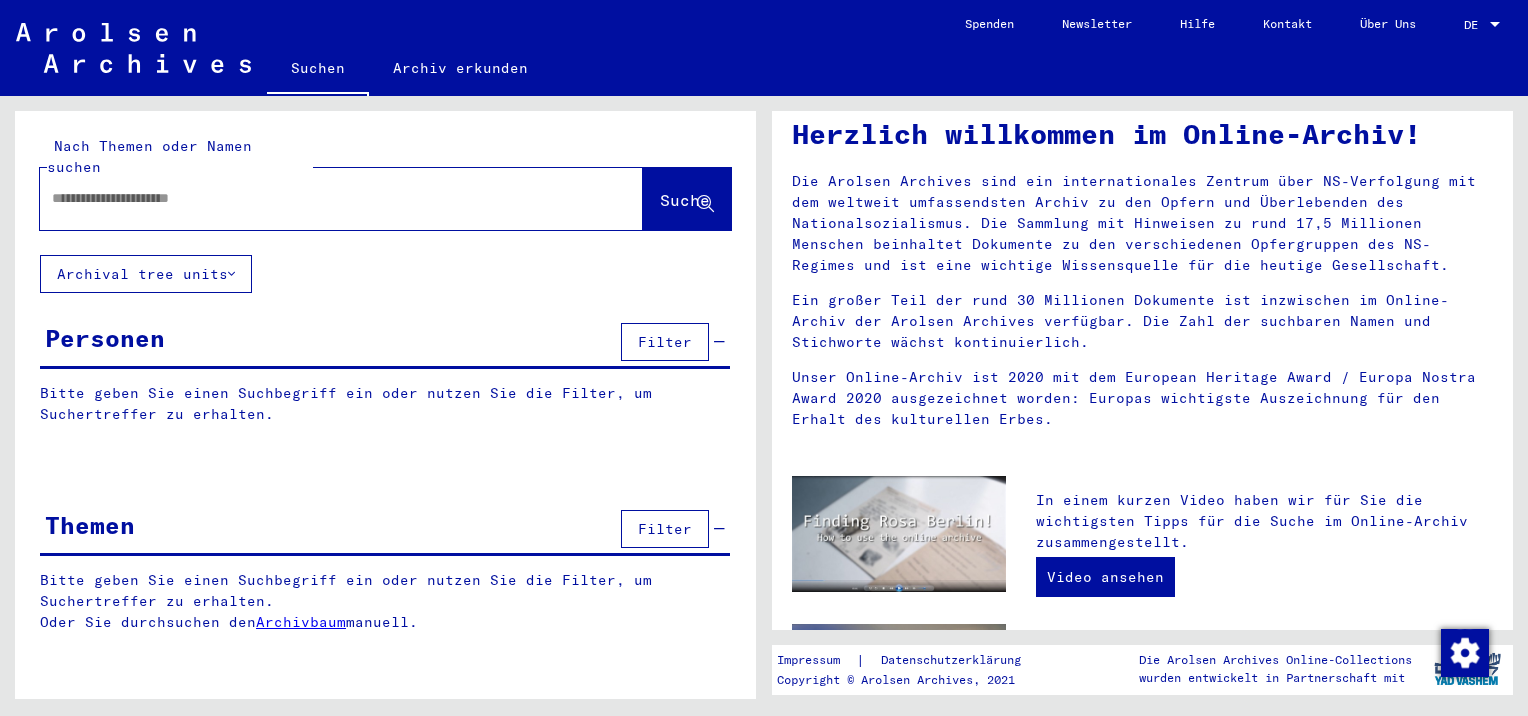 scroll, scrollTop: 0, scrollLeft: 0, axis: both 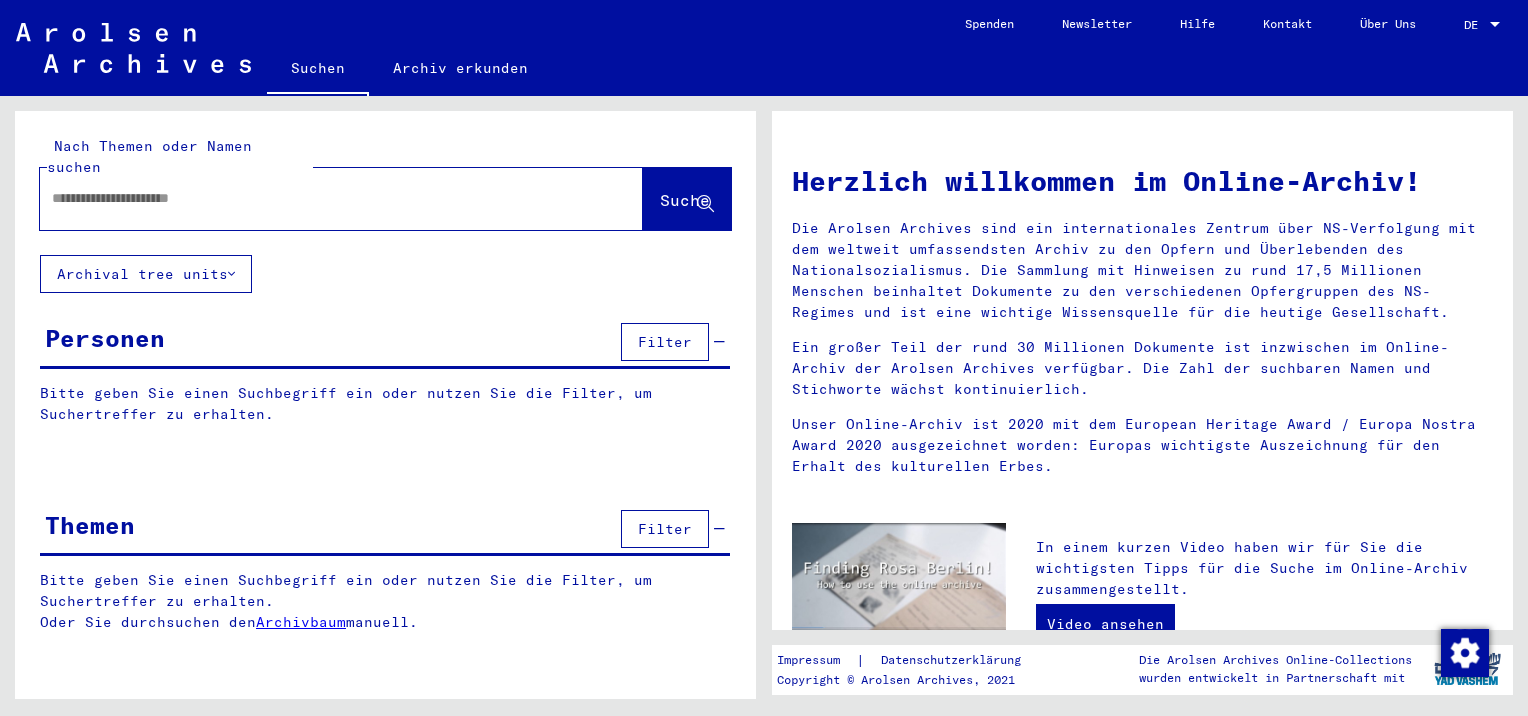 click at bounding box center [317, 198] 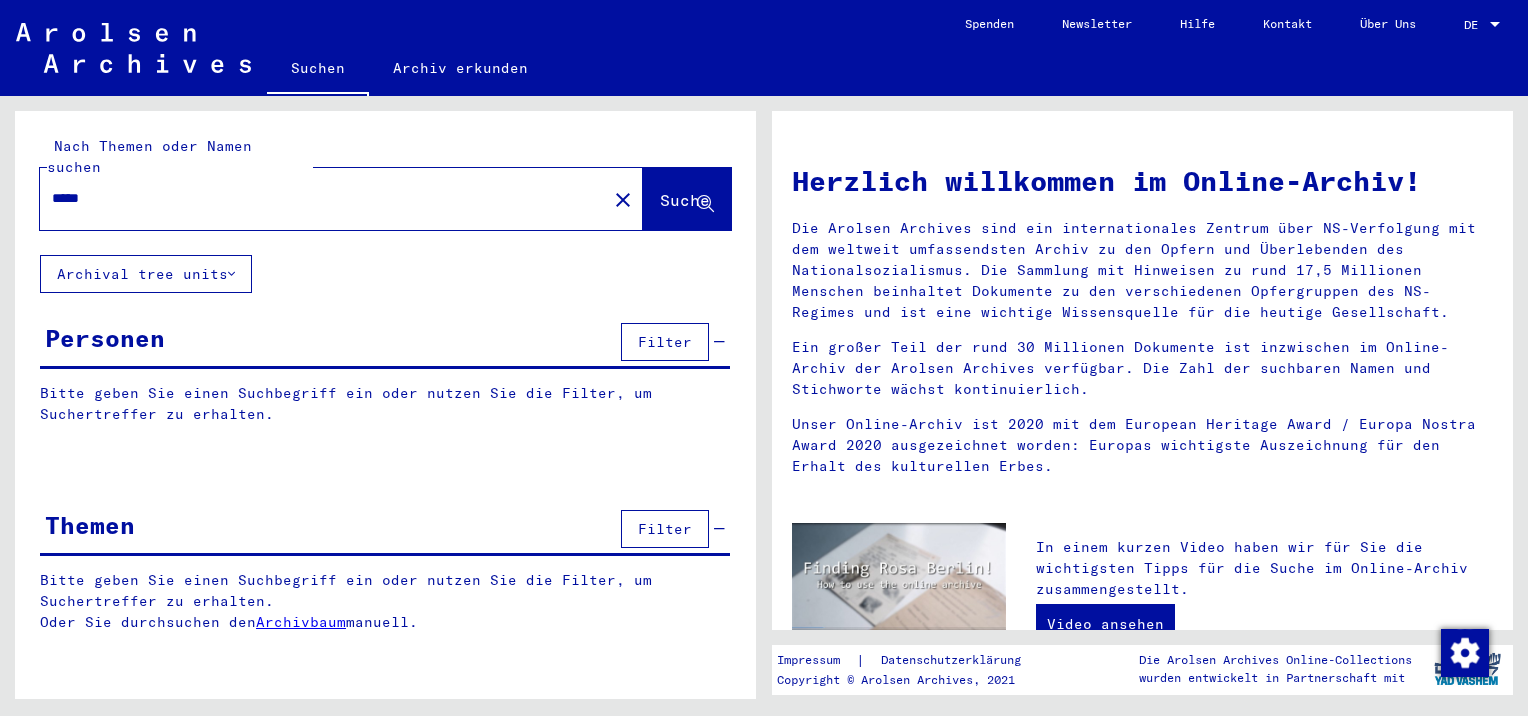 type on "*****" 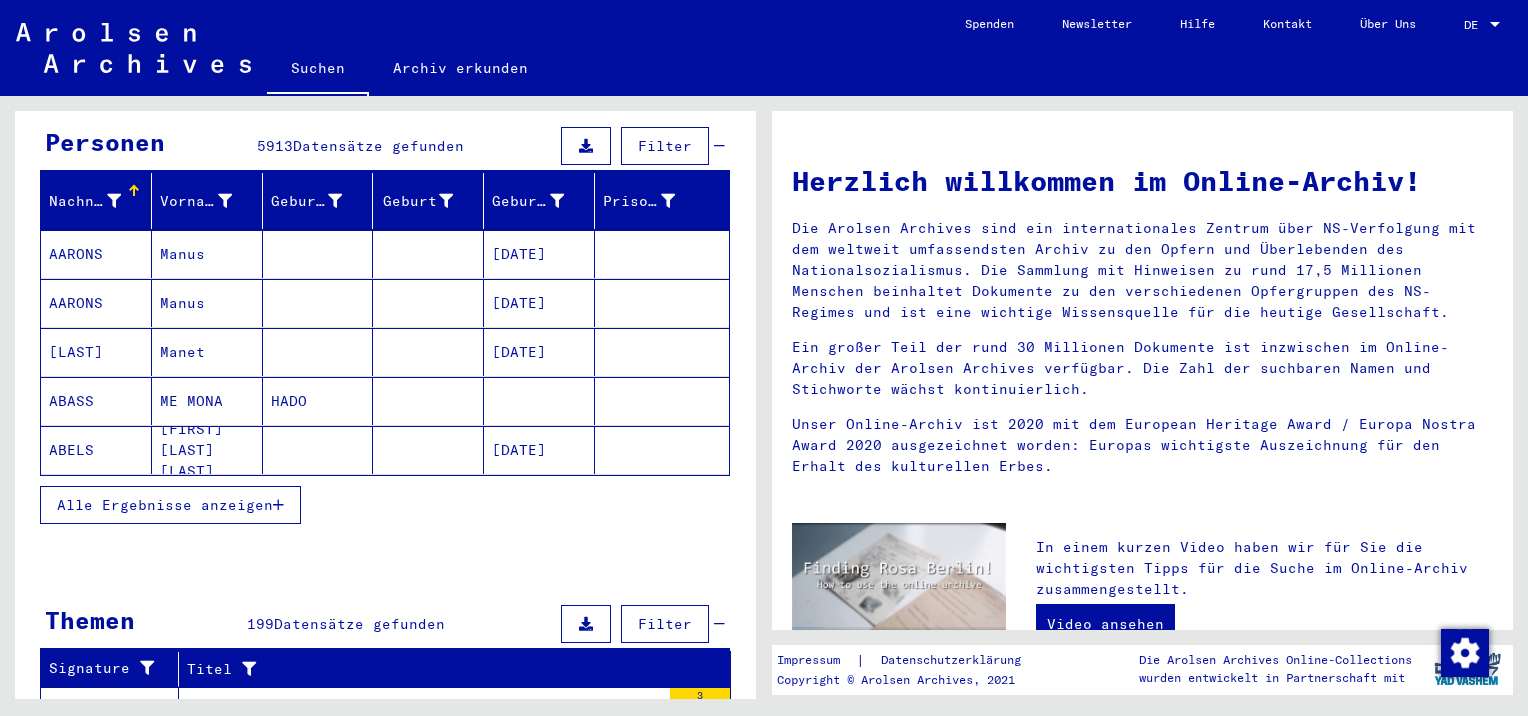 scroll, scrollTop: 200, scrollLeft: 0, axis: vertical 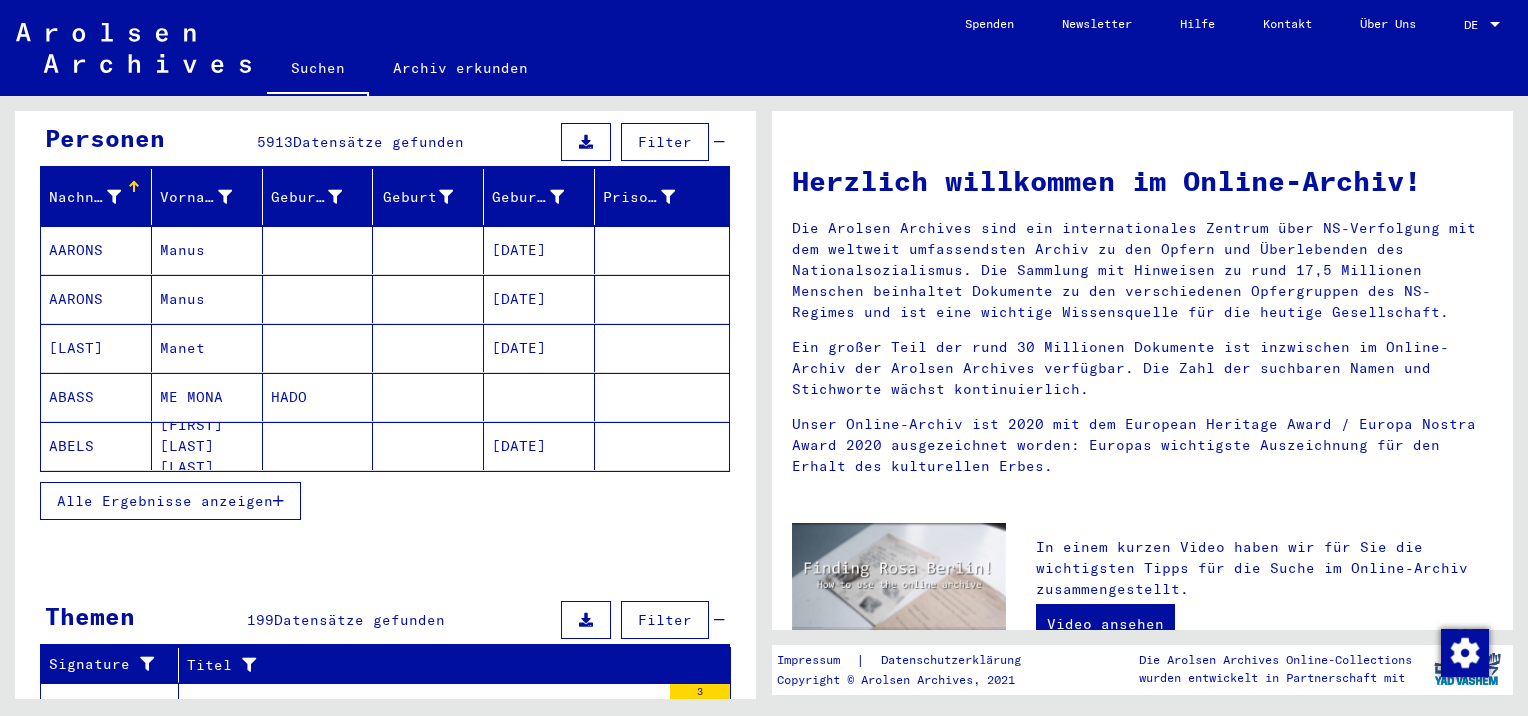 click on "Alle Ergebnisse anzeigen" at bounding box center [165, 501] 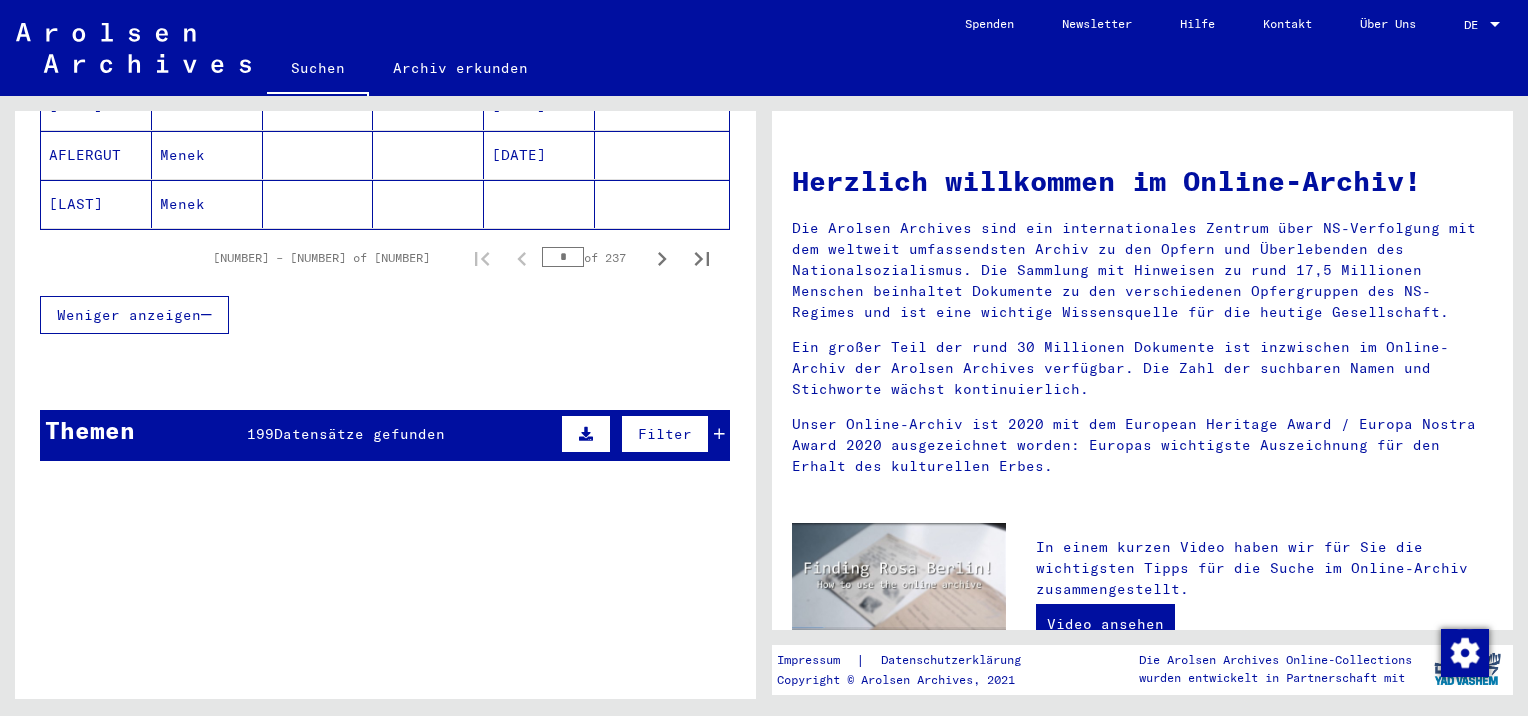 scroll, scrollTop: 1392, scrollLeft: 0, axis: vertical 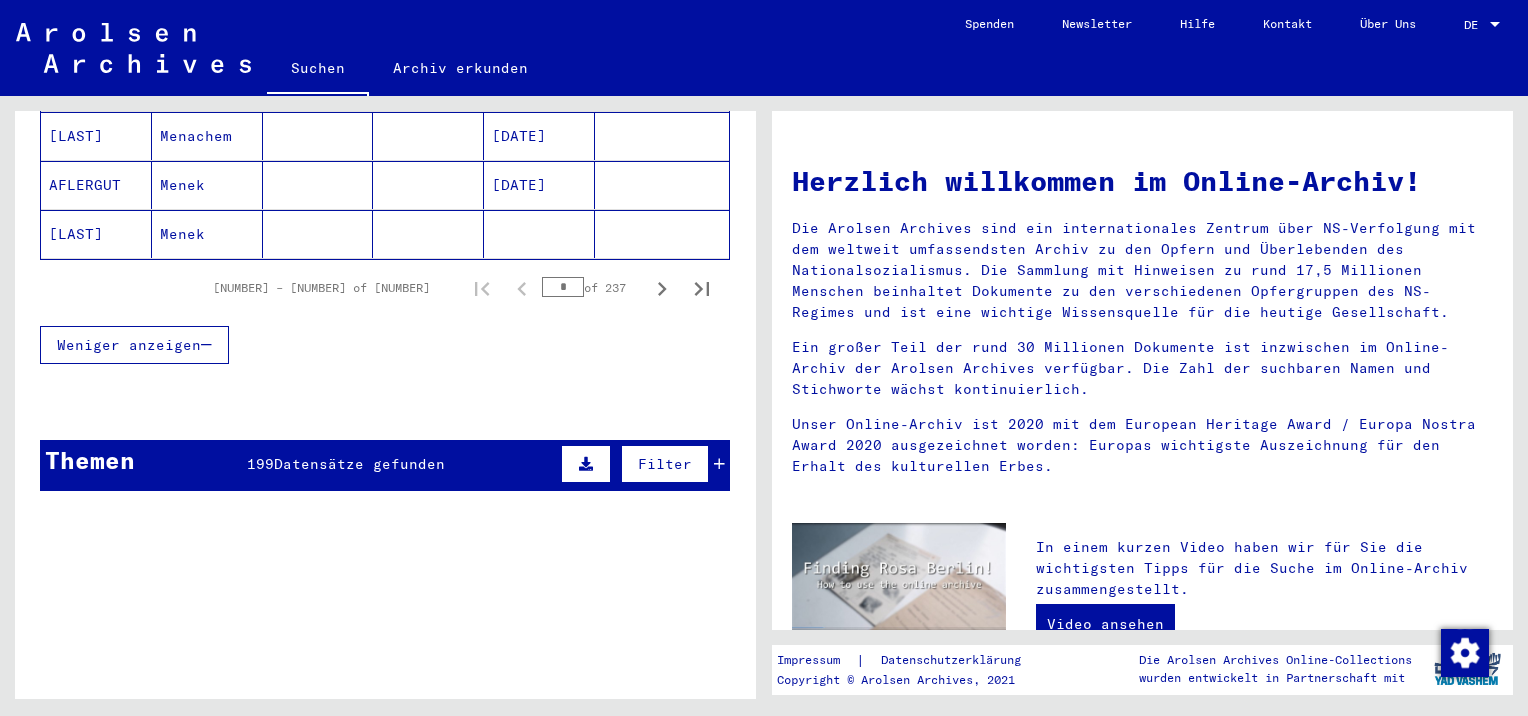 click on "[NUMBER] Datensätze gefunden" at bounding box center [346, 464] 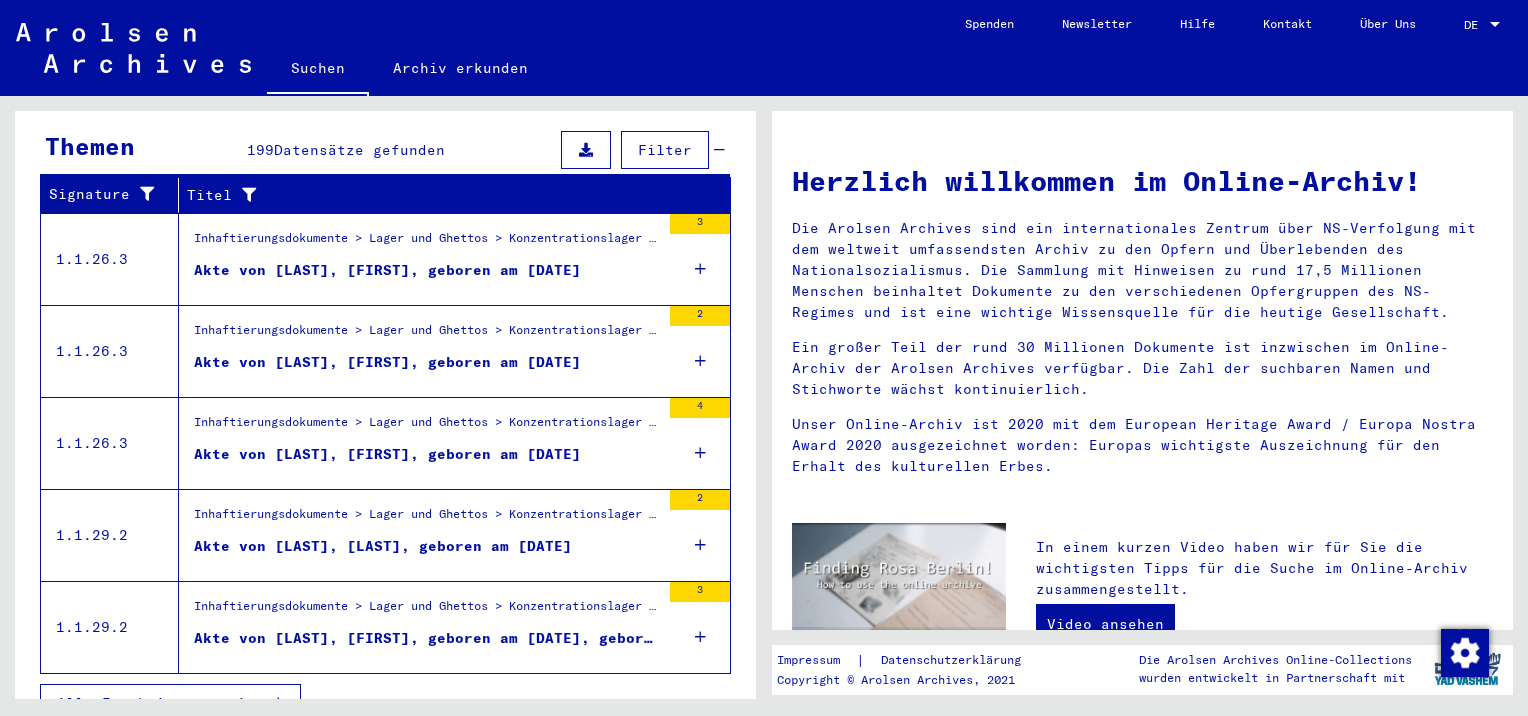 scroll, scrollTop: 1708, scrollLeft: 0, axis: vertical 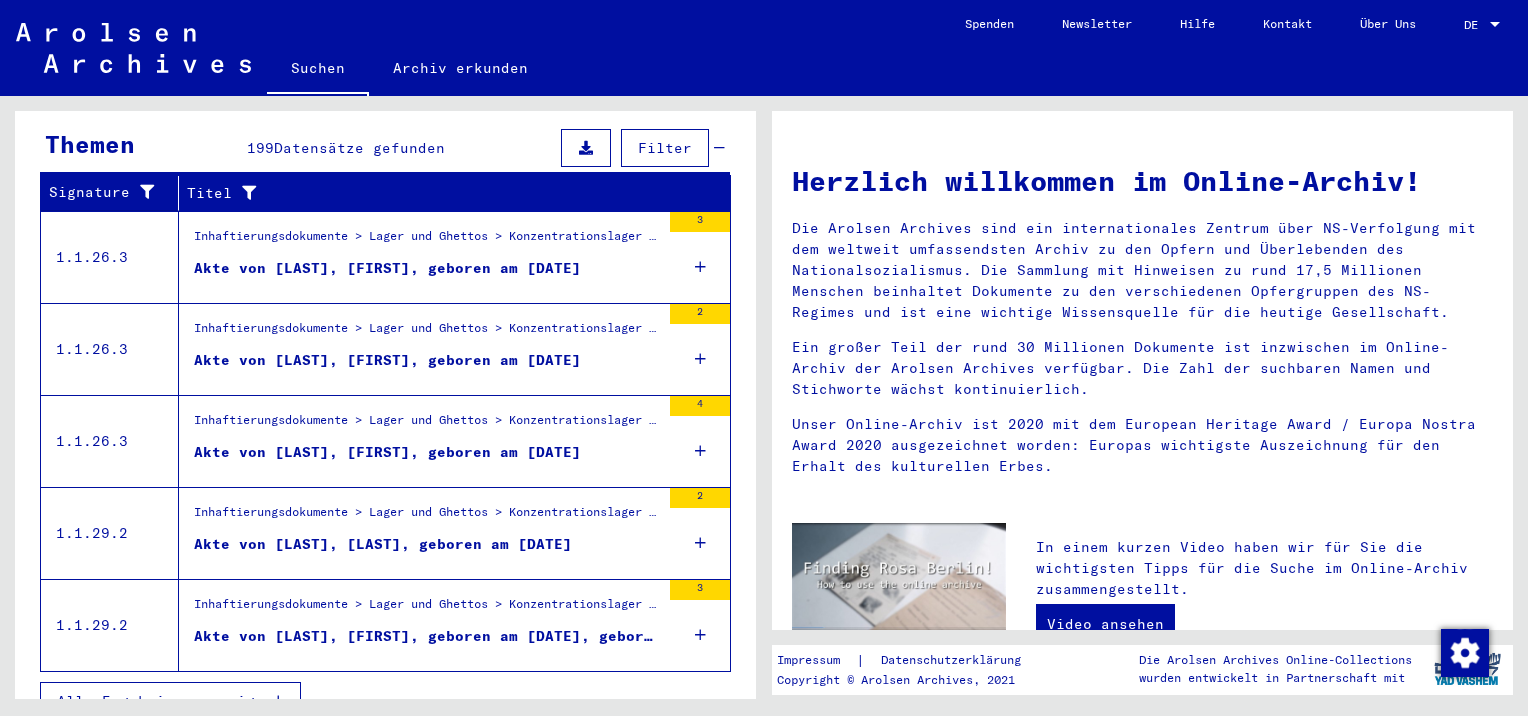 click on "Alle Ergebnisse anzeigen" at bounding box center [165, 701] 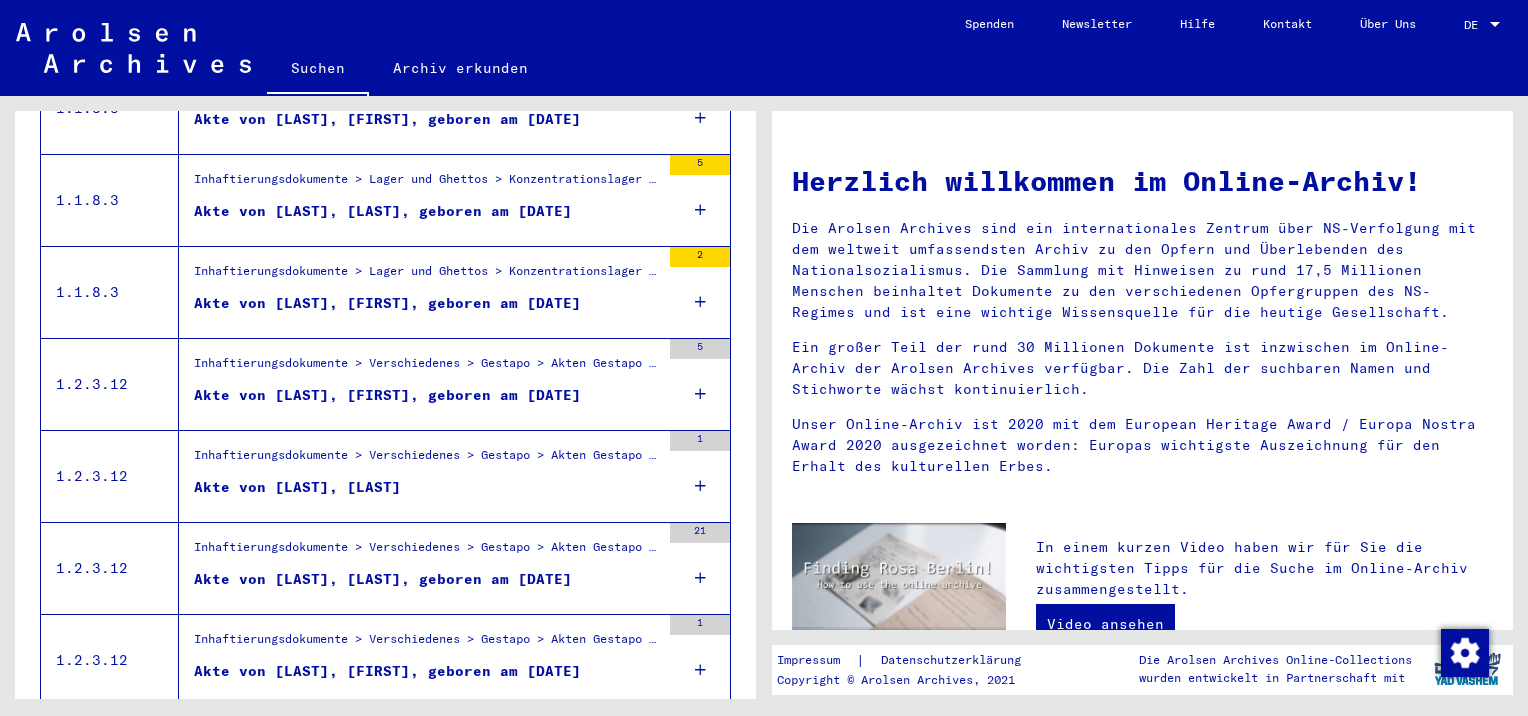 scroll, scrollTop: 2208, scrollLeft: 0, axis: vertical 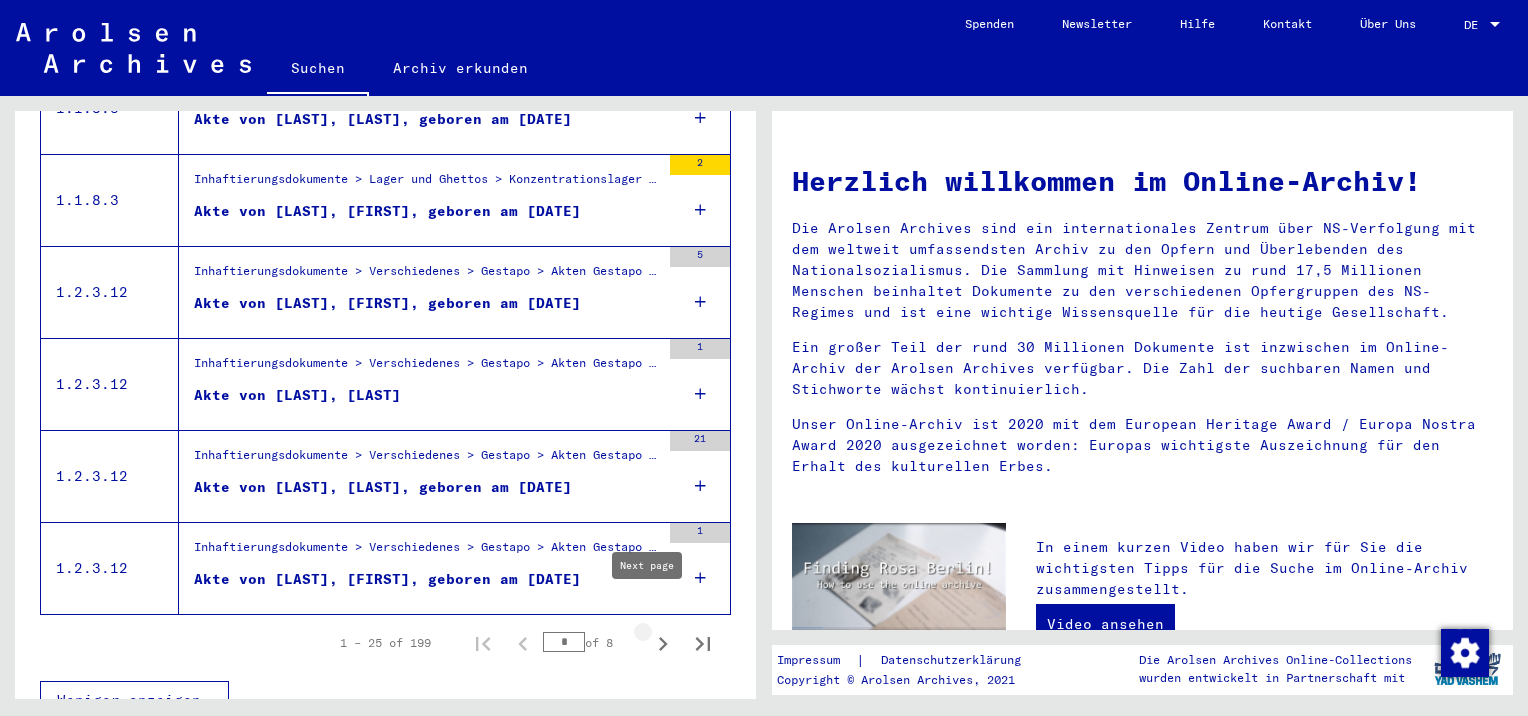 click 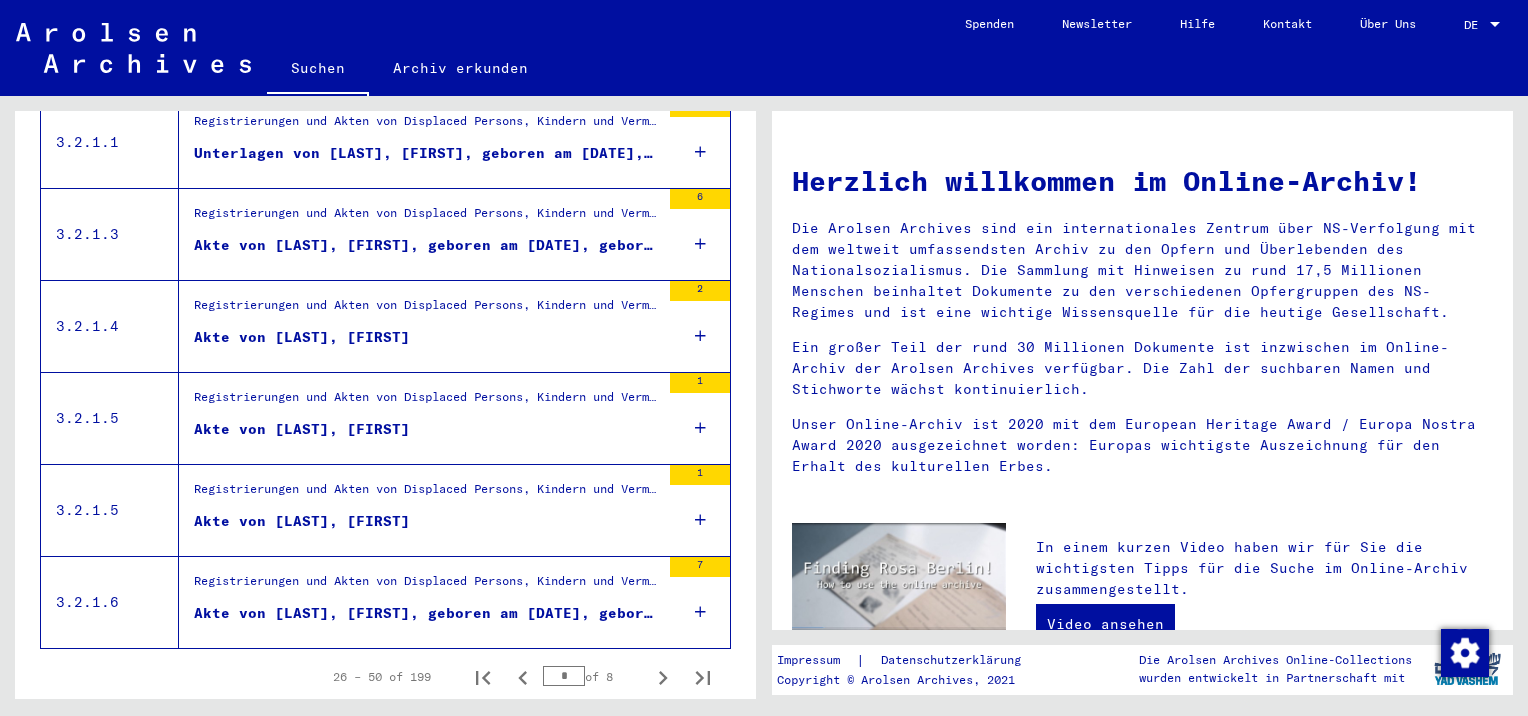 scroll, scrollTop: 2208, scrollLeft: 0, axis: vertical 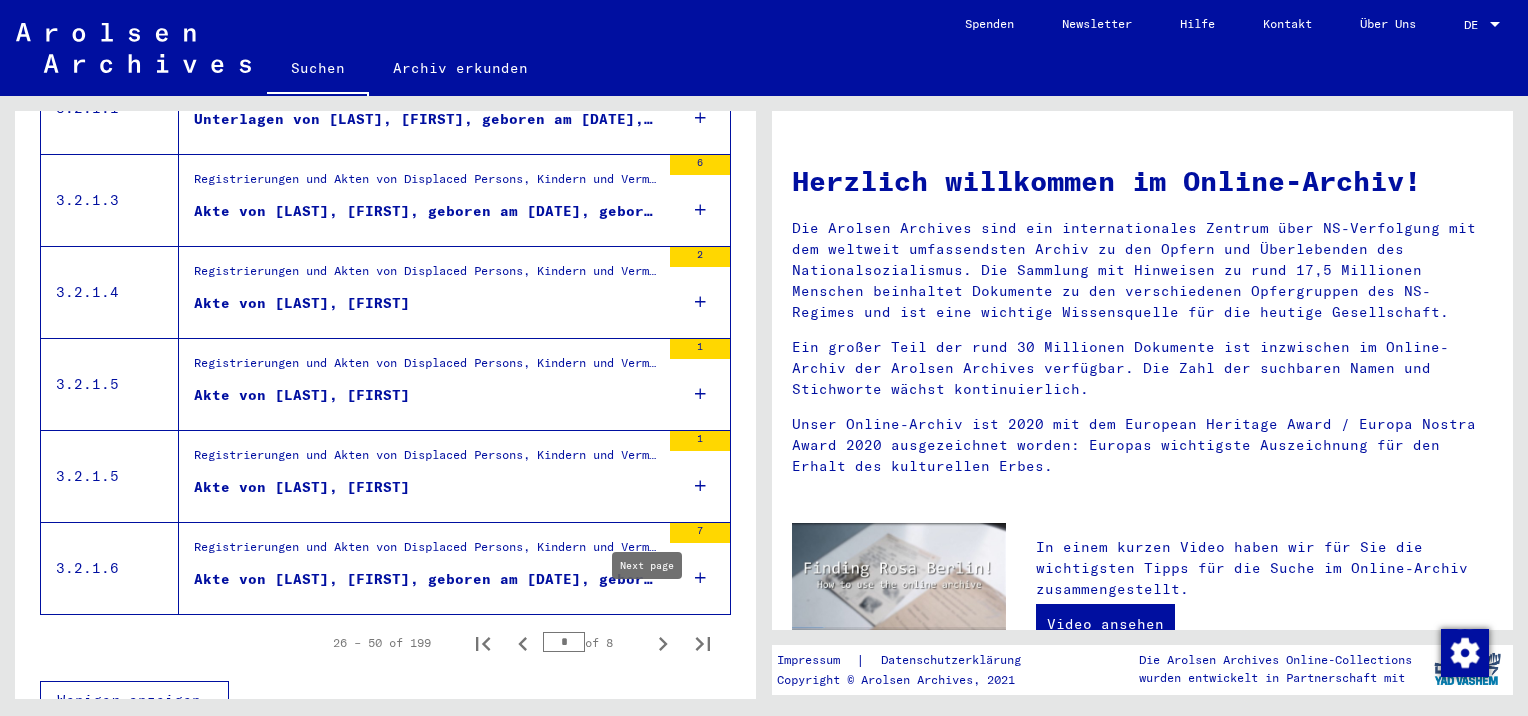 click 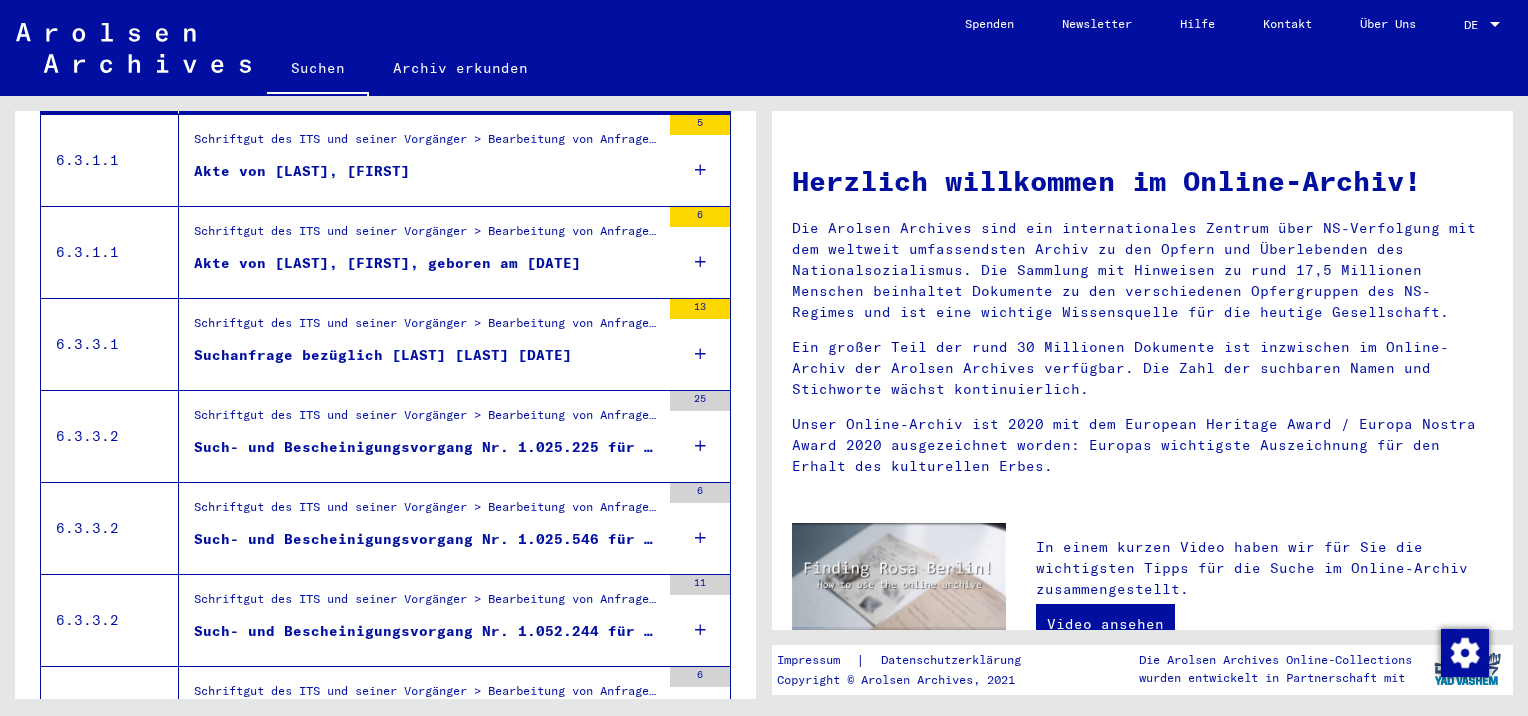 scroll, scrollTop: 508, scrollLeft: 0, axis: vertical 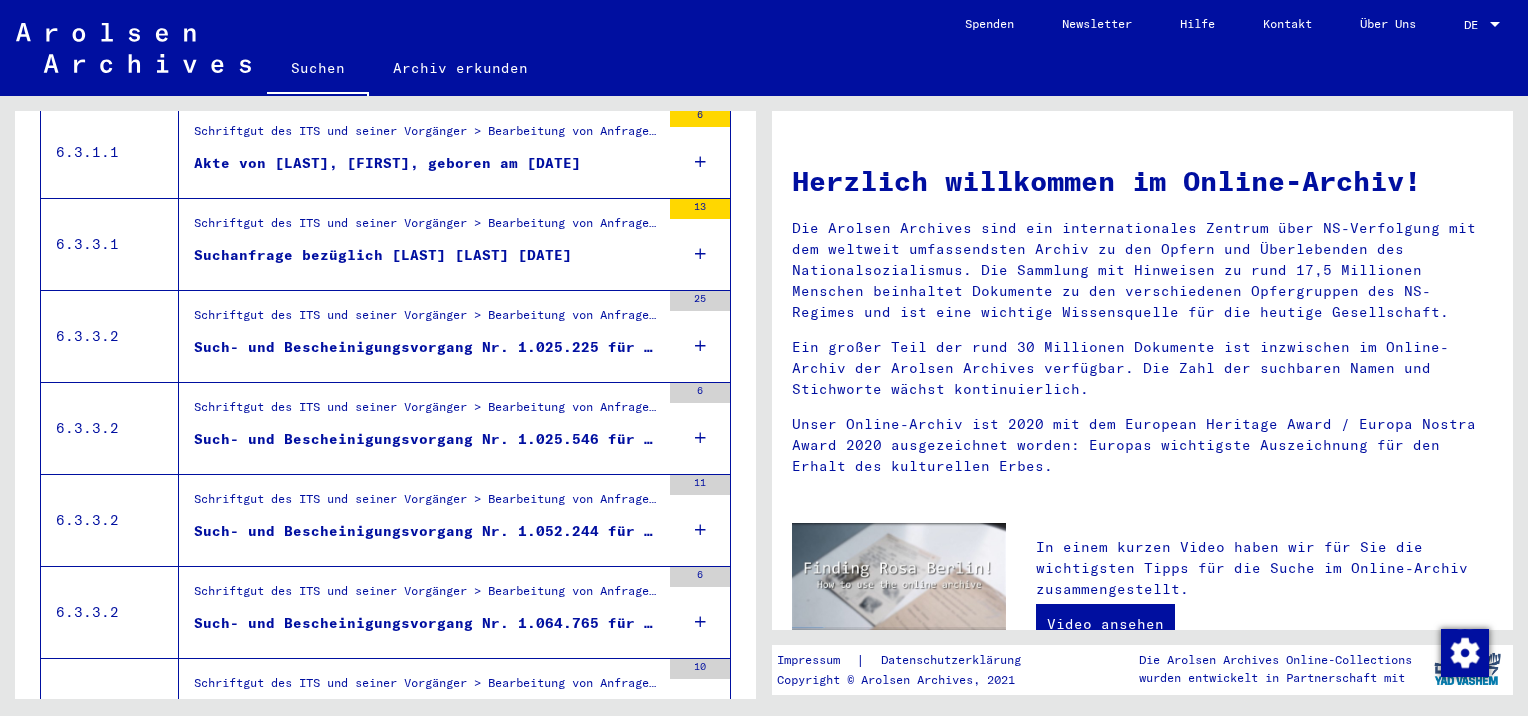 click on "Such- und Bescheinigungsvorgang Nr. 1.025.225 für [LAST], [FIRST] geboren [DATE] oder[DATE]" at bounding box center (427, 347) 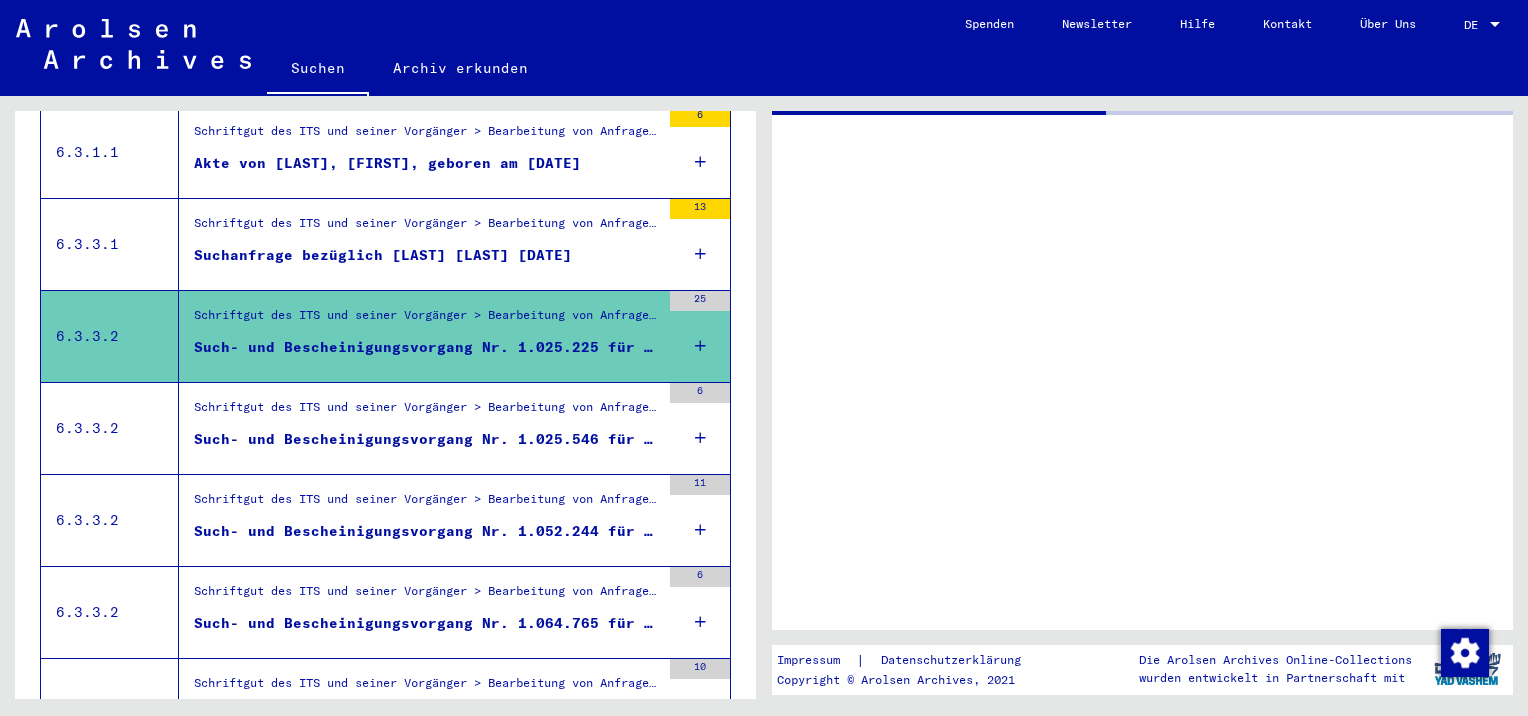 scroll, scrollTop: 512, scrollLeft: 0, axis: vertical 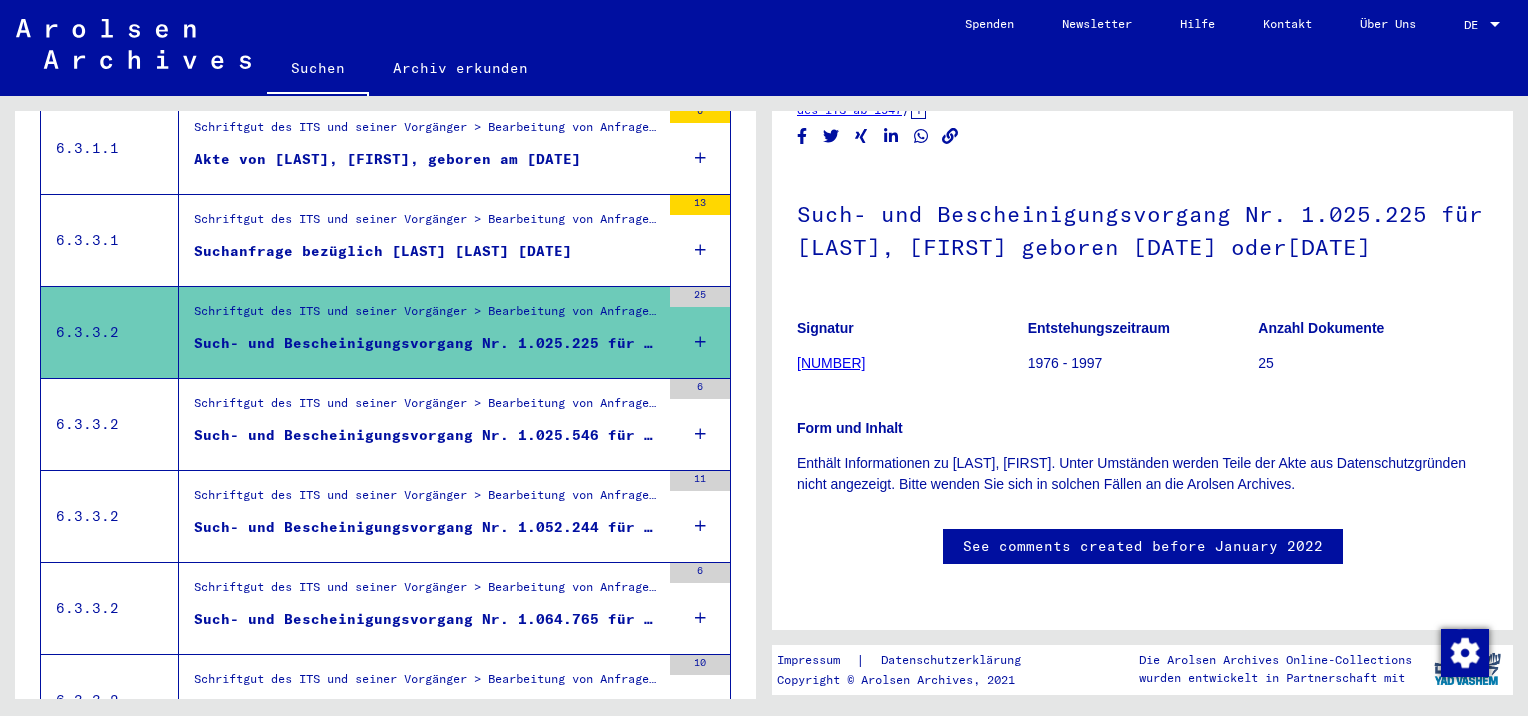 click on "Such- und Bescheinigungsvorgang Nr. 1.025.546 für [LAST], [FIRST] geboren [DATE]" at bounding box center [427, 435] 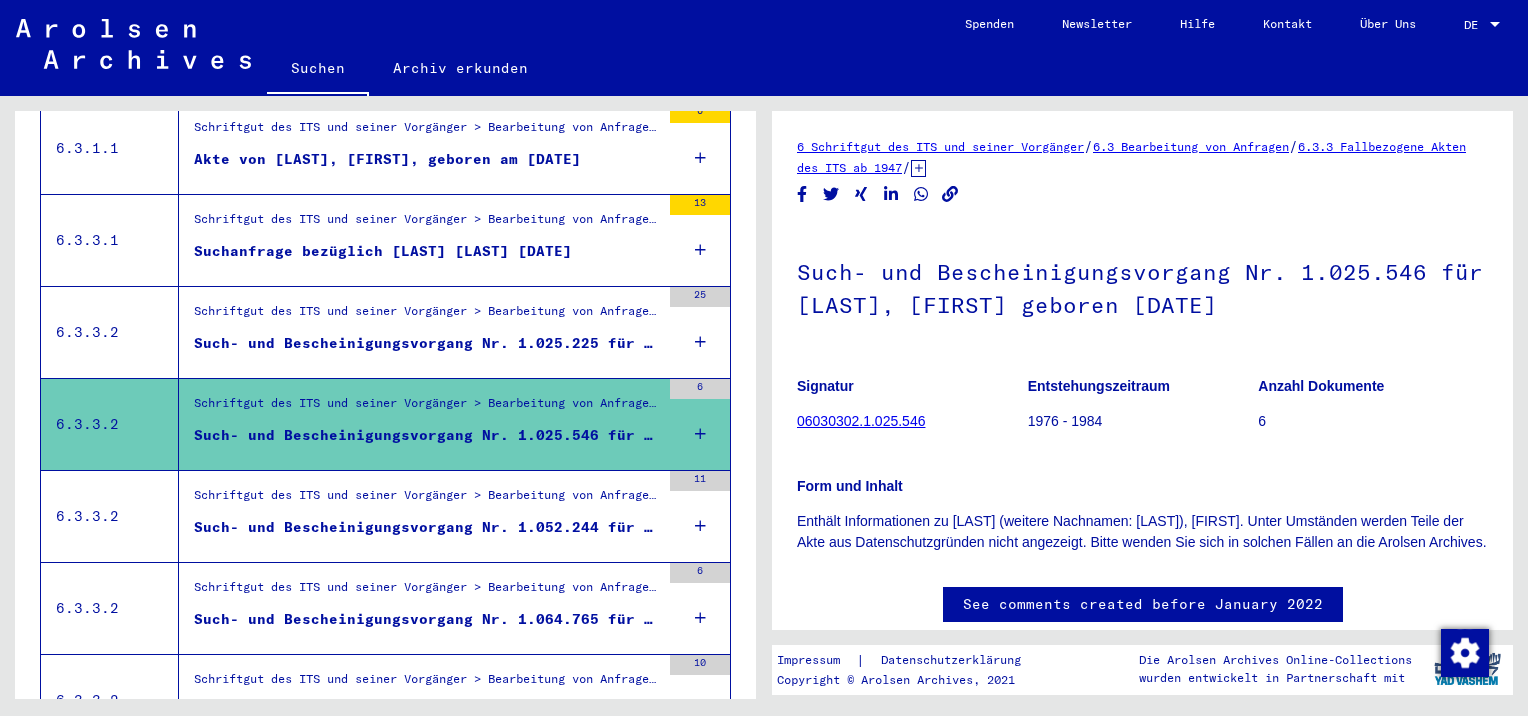 scroll, scrollTop: 0, scrollLeft: 0, axis: both 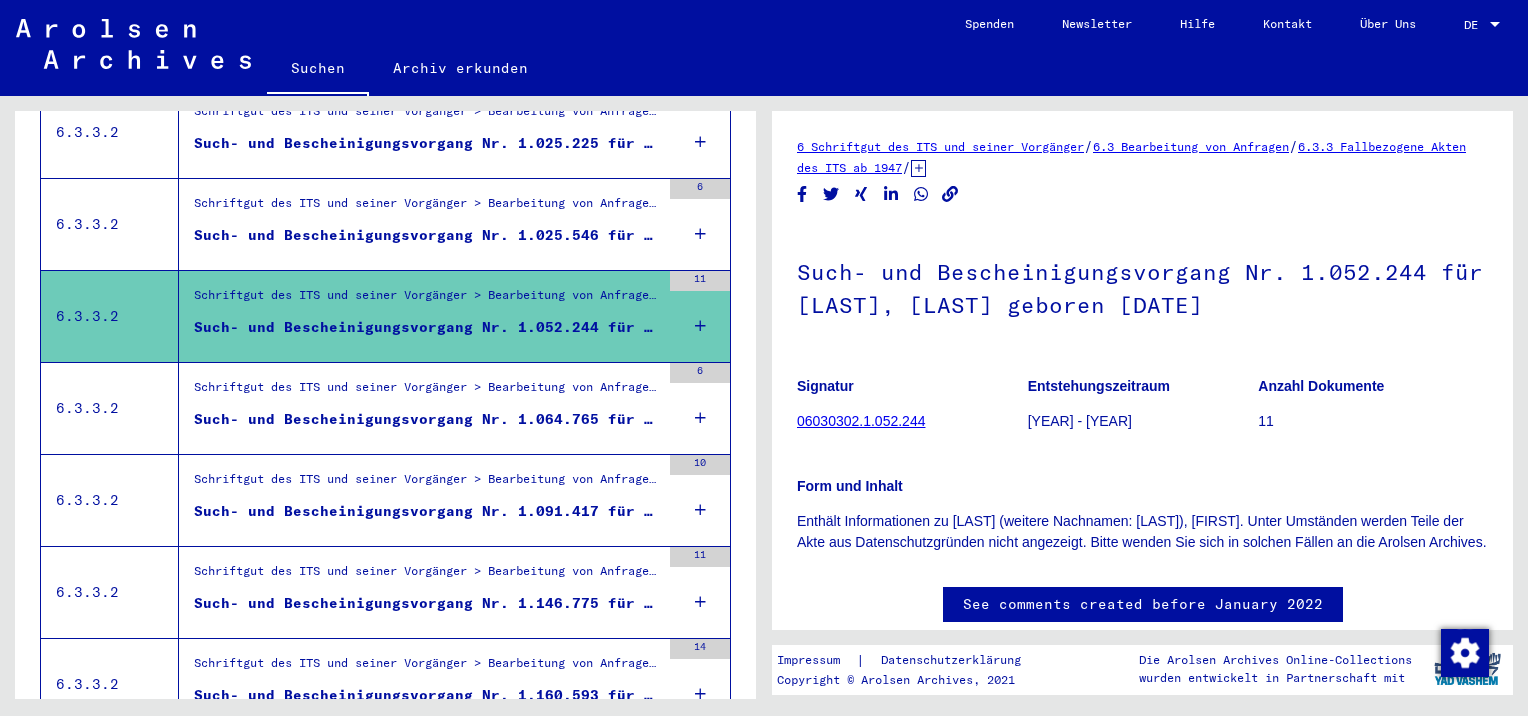 click on "Such- und Bescheinigungsvorgang Nr. 1.064.765 für [LAST], [LAST] geboren [DATE]" at bounding box center [427, 419] 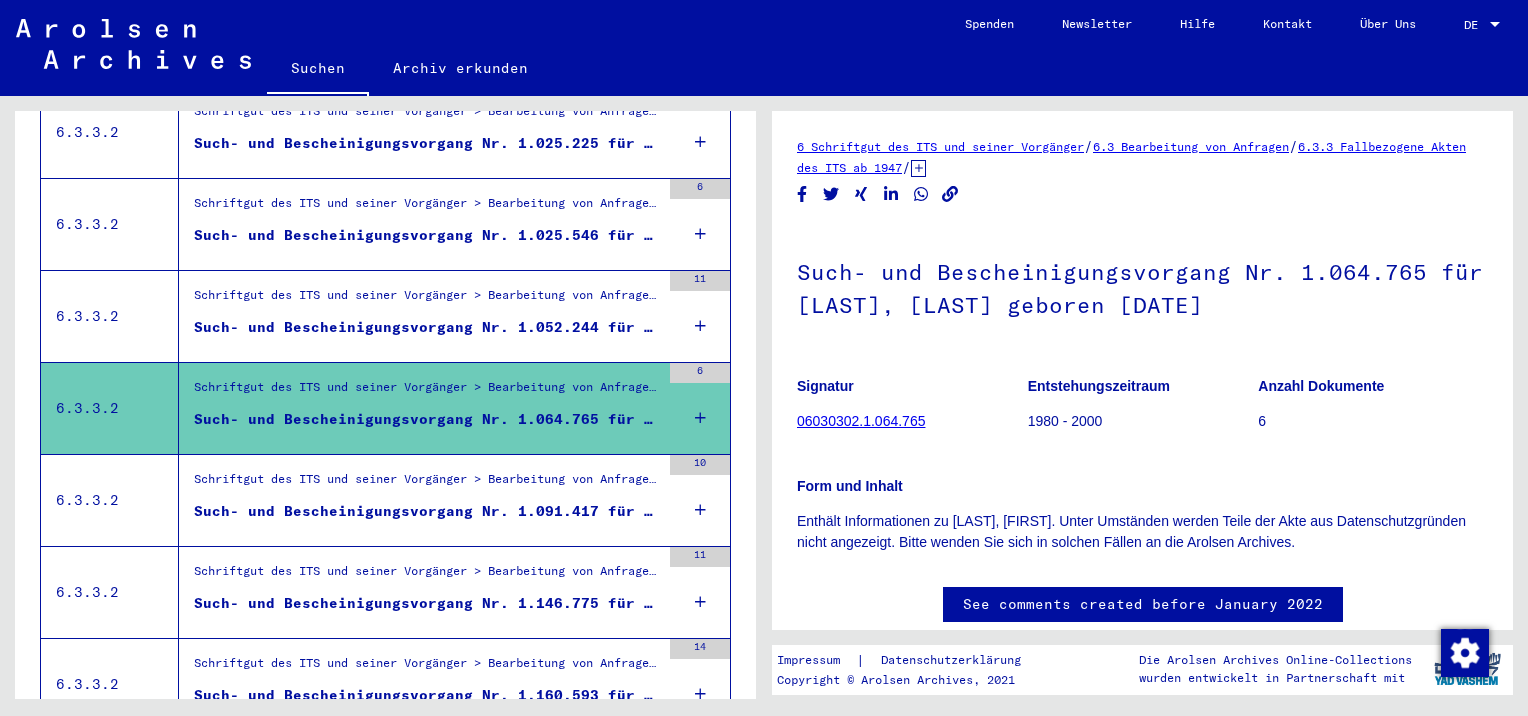 scroll, scrollTop: 0, scrollLeft: 0, axis: both 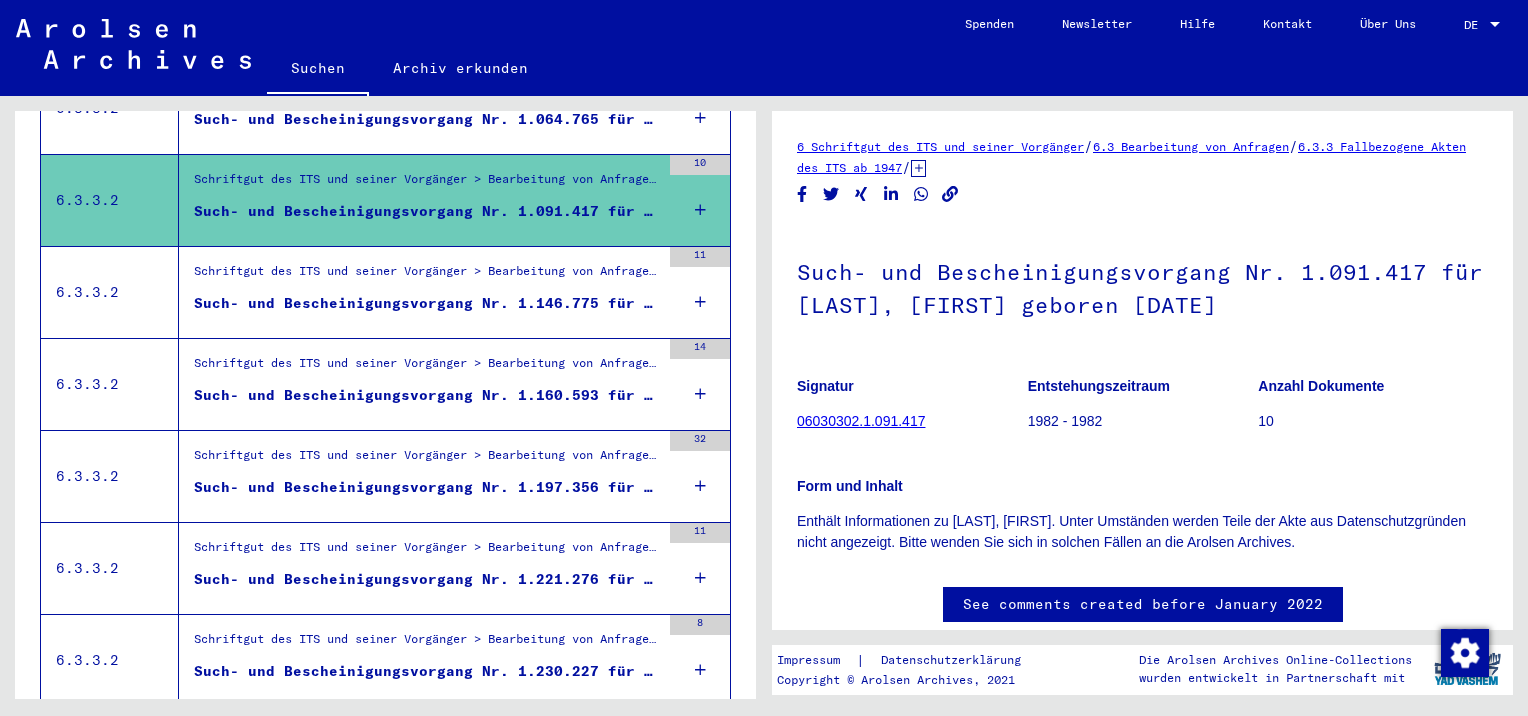 click on "Such- und Bescheinigungsvorgang Nr. 1.146.775 für [LAST], [LAST] geboren [DATE]" at bounding box center (427, 303) 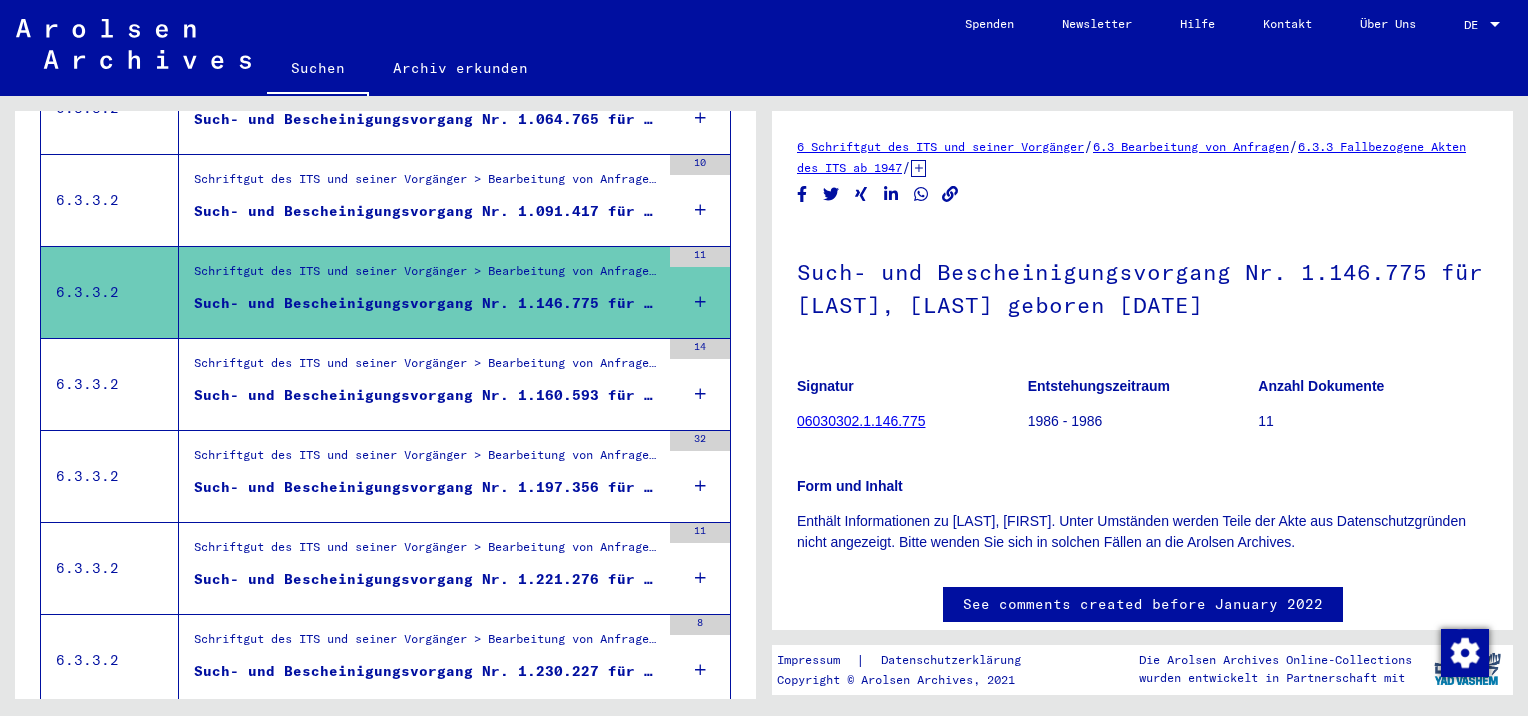 scroll, scrollTop: 0, scrollLeft: 0, axis: both 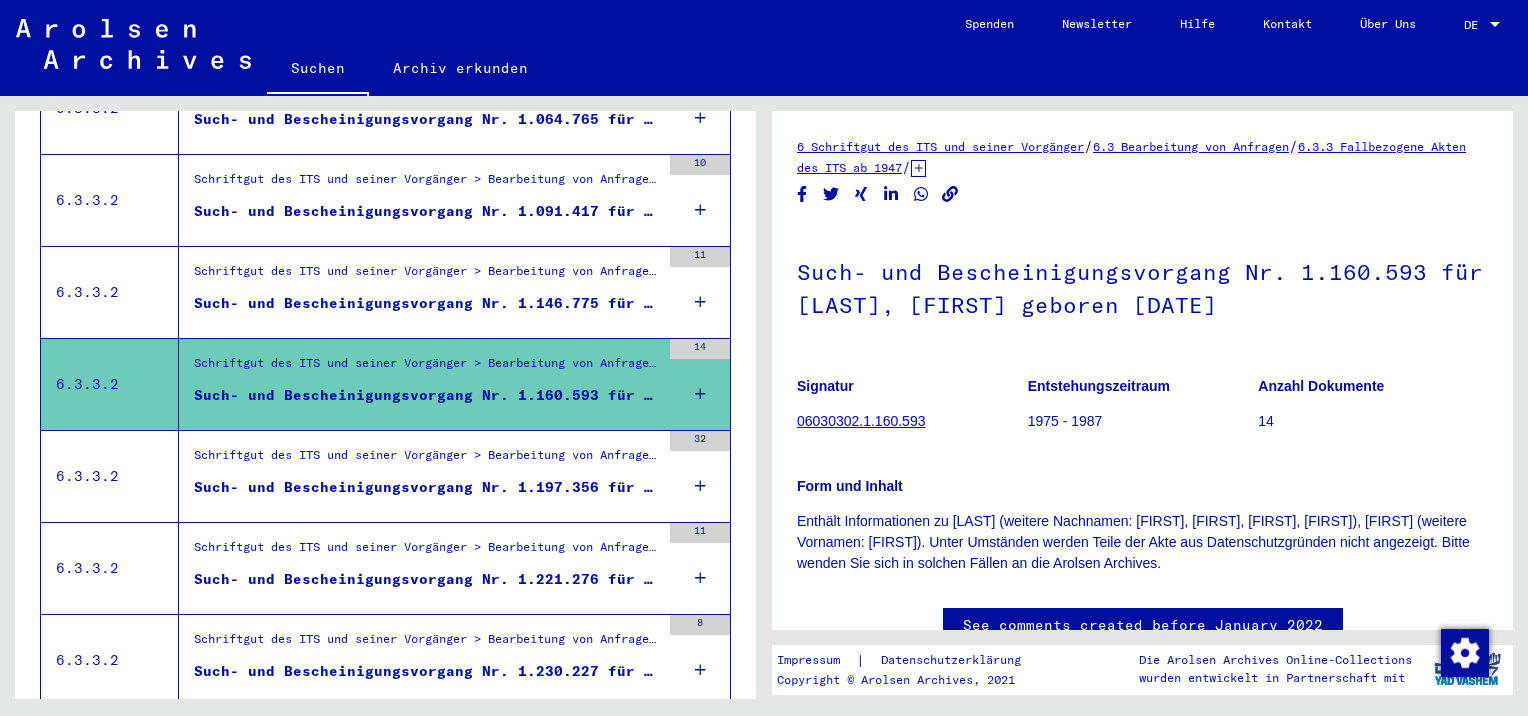 click on "Schriftgut des ITS und seiner Vorgänger > Bearbeitung von Anfragen > Fallbezogene Akten des ITS ab 1947 > T/D-Fallablage > Such- und Bescheinigungsvorgänge mit den (T/D-) Nummern von 1.000.000 bis 1.249.999 > Such- und Bescheinigungsvorgänge mit den (T/D-) Nummern von 1.197.000 bis 1.197.499" at bounding box center [427, 460] 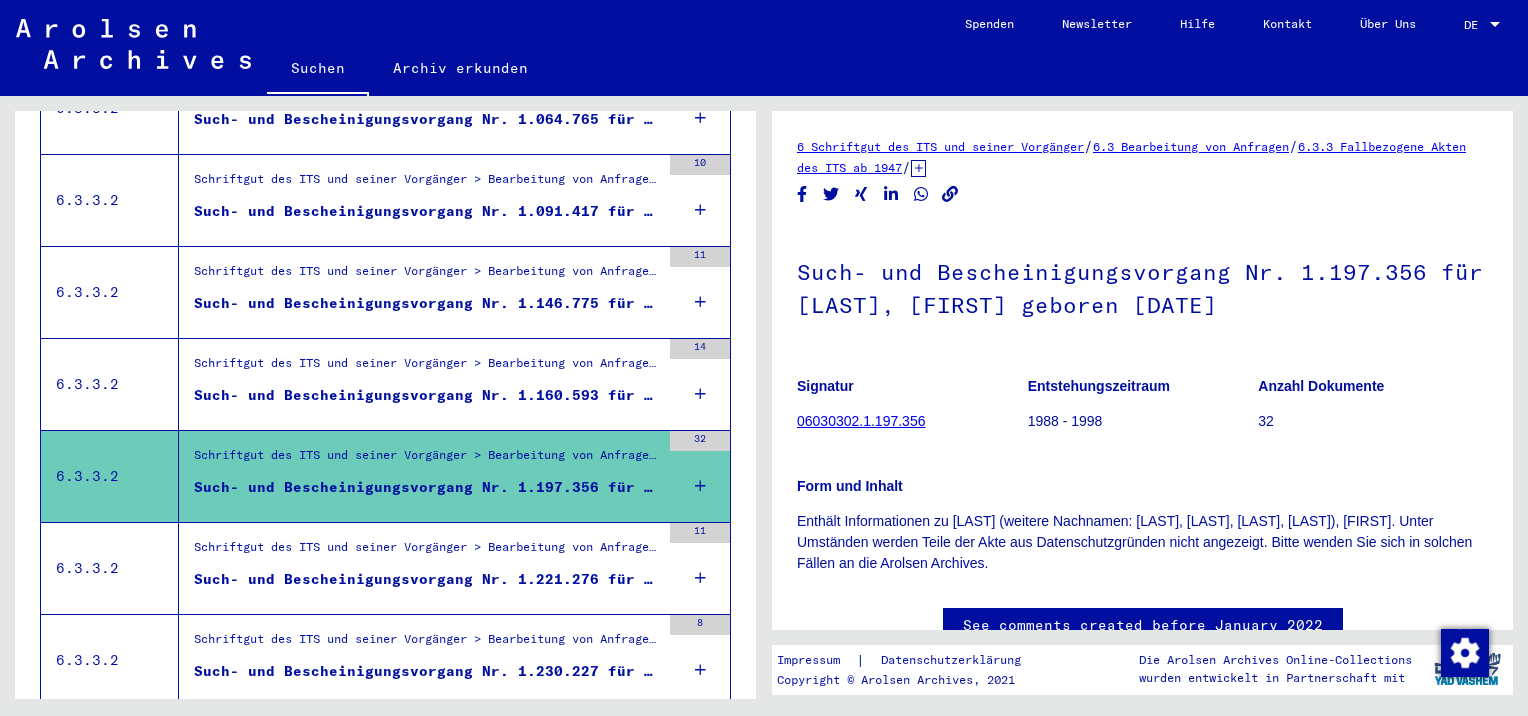 scroll, scrollTop: 0, scrollLeft: 0, axis: both 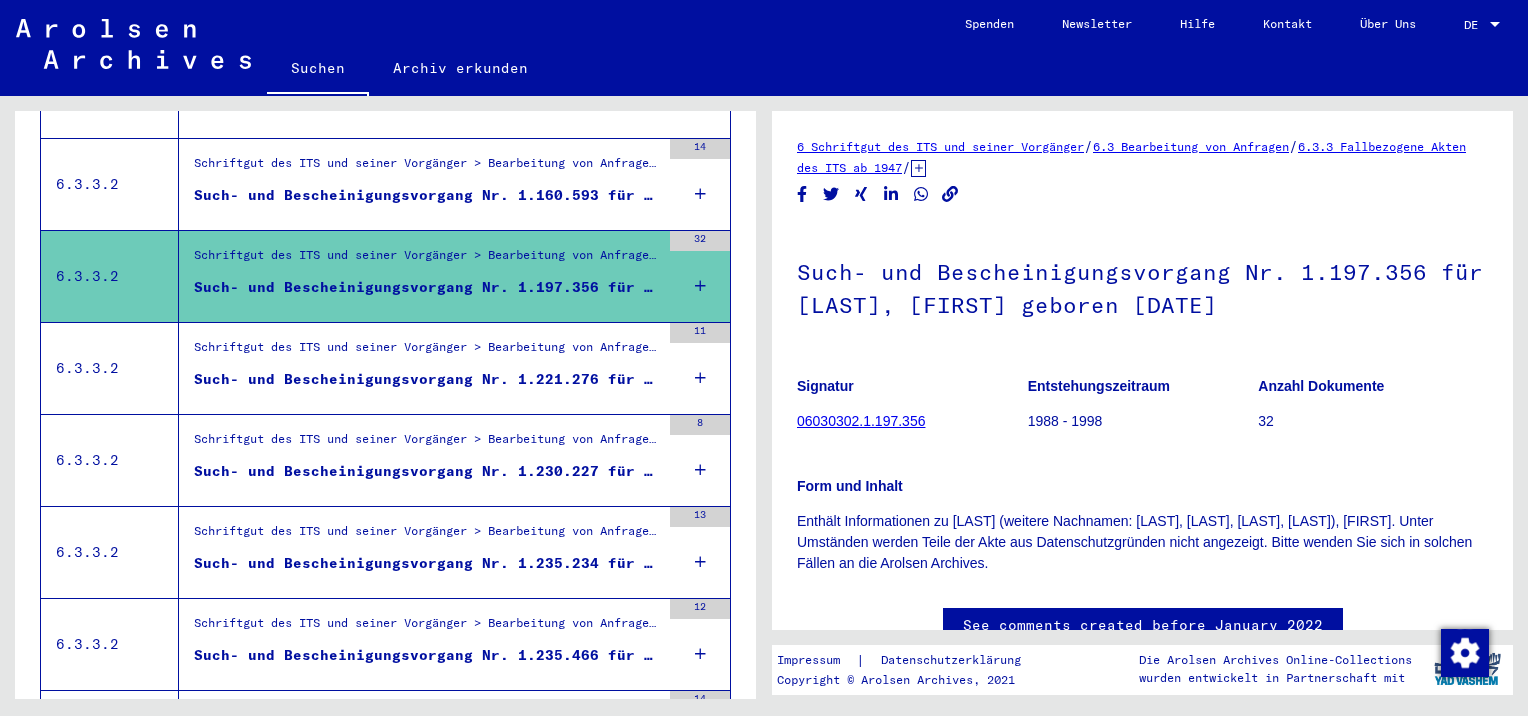 click on "Such- und Bescheinigungsvorgang Nr. 1.221.276 für [LAST], [LAST] geboren [DATE]" at bounding box center (427, 379) 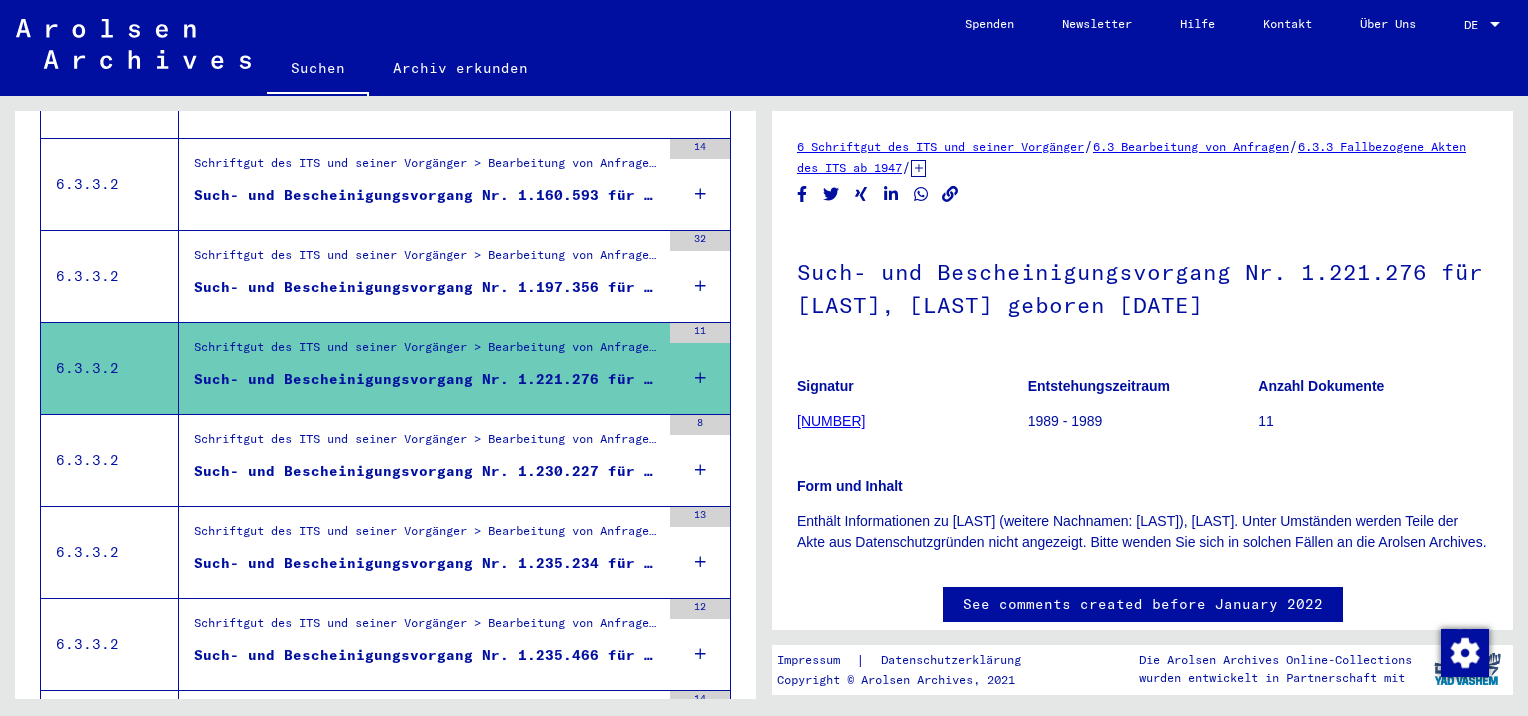 scroll, scrollTop: 0, scrollLeft: 0, axis: both 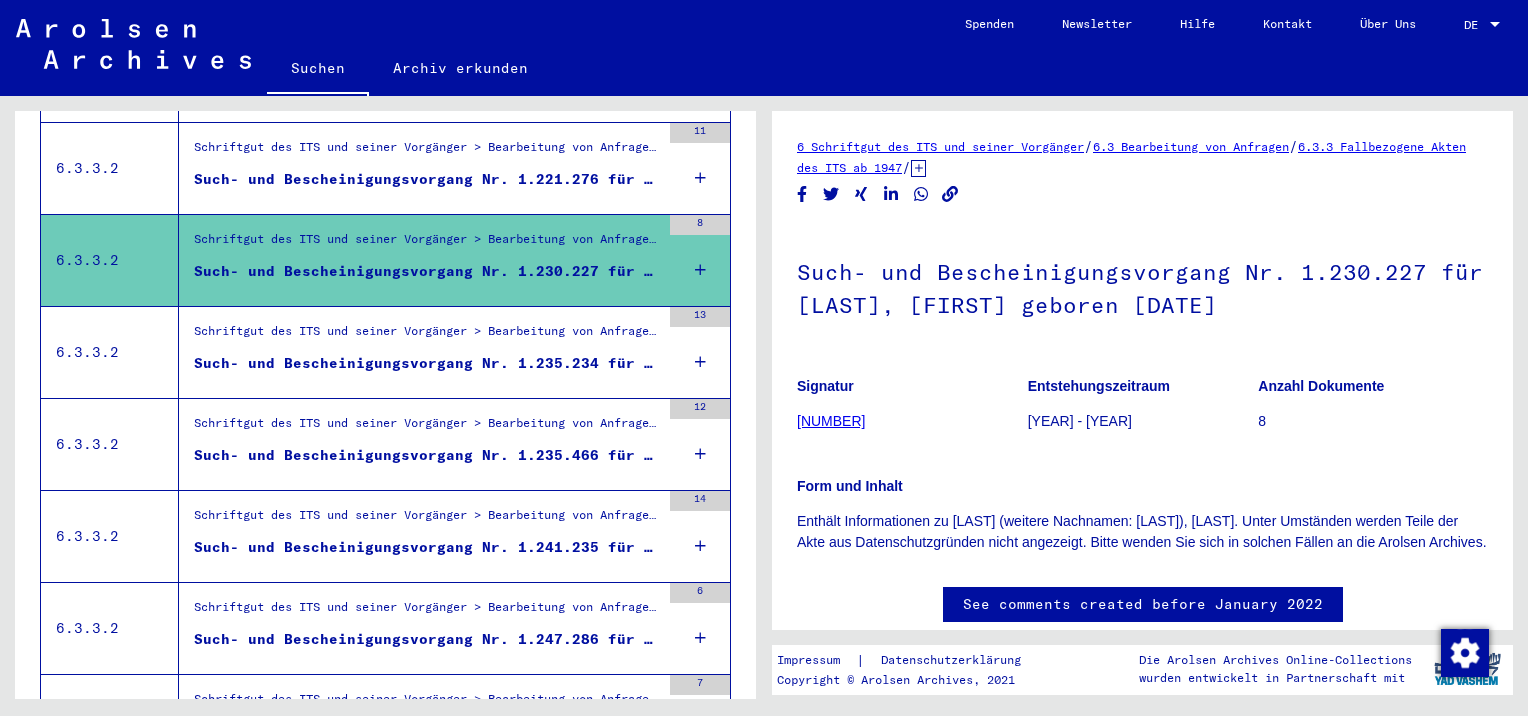 click on "Schriftgut des ITS und seiner Vorgänger > Bearbeitung von Anfragen > Fallbezogene Akten des ITS ab 1947 > T/D-Fallablage > Such- und Bescheinigungsvorgänge mit den (T/D-) Nummern von 1.000.000 bis 1.249.999 > Such- und Bescheinigungsvorgänge mit den (T/D-) Nummern von 1.235.000 bis 1.235.499" at bounding box center [427, 337] 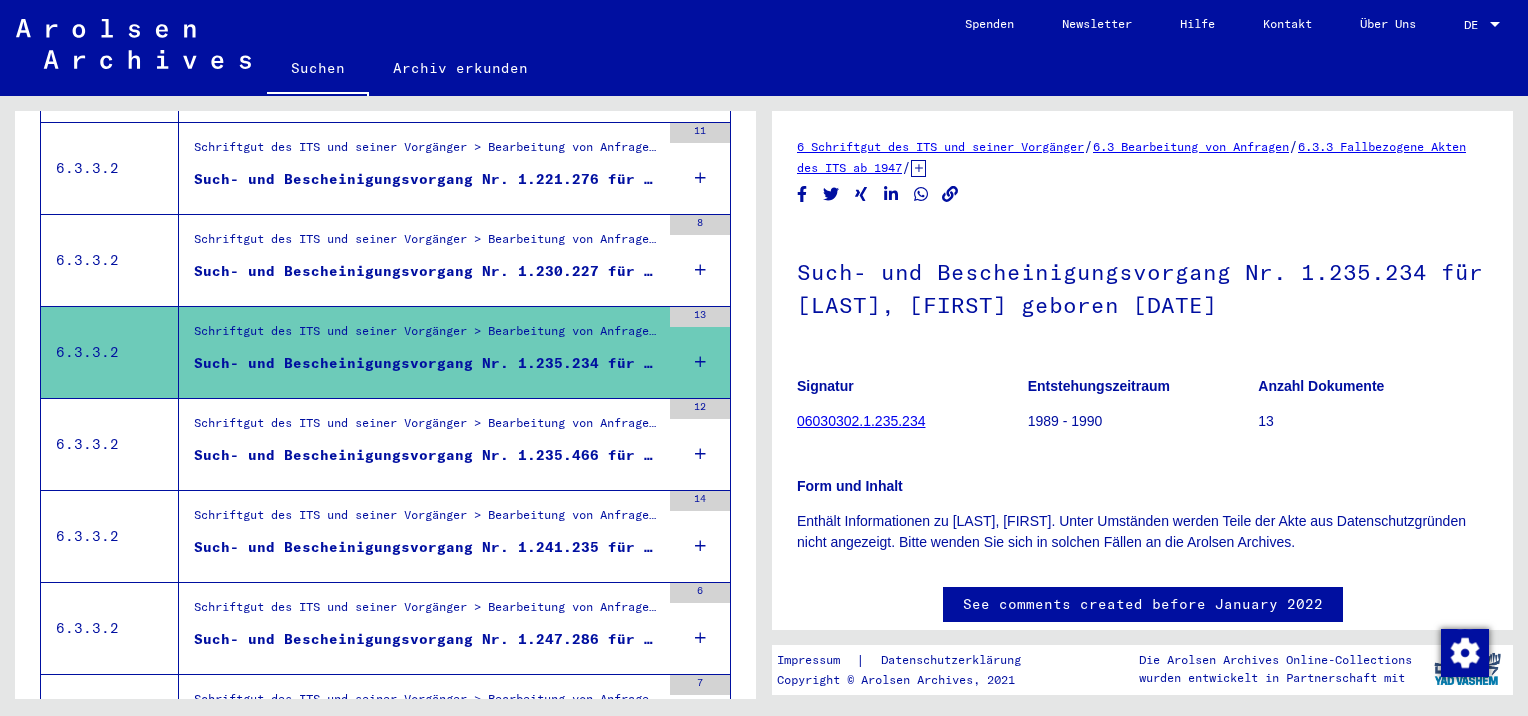 scroll, scrollTop: 0, scrollLeft: 0, axis: both 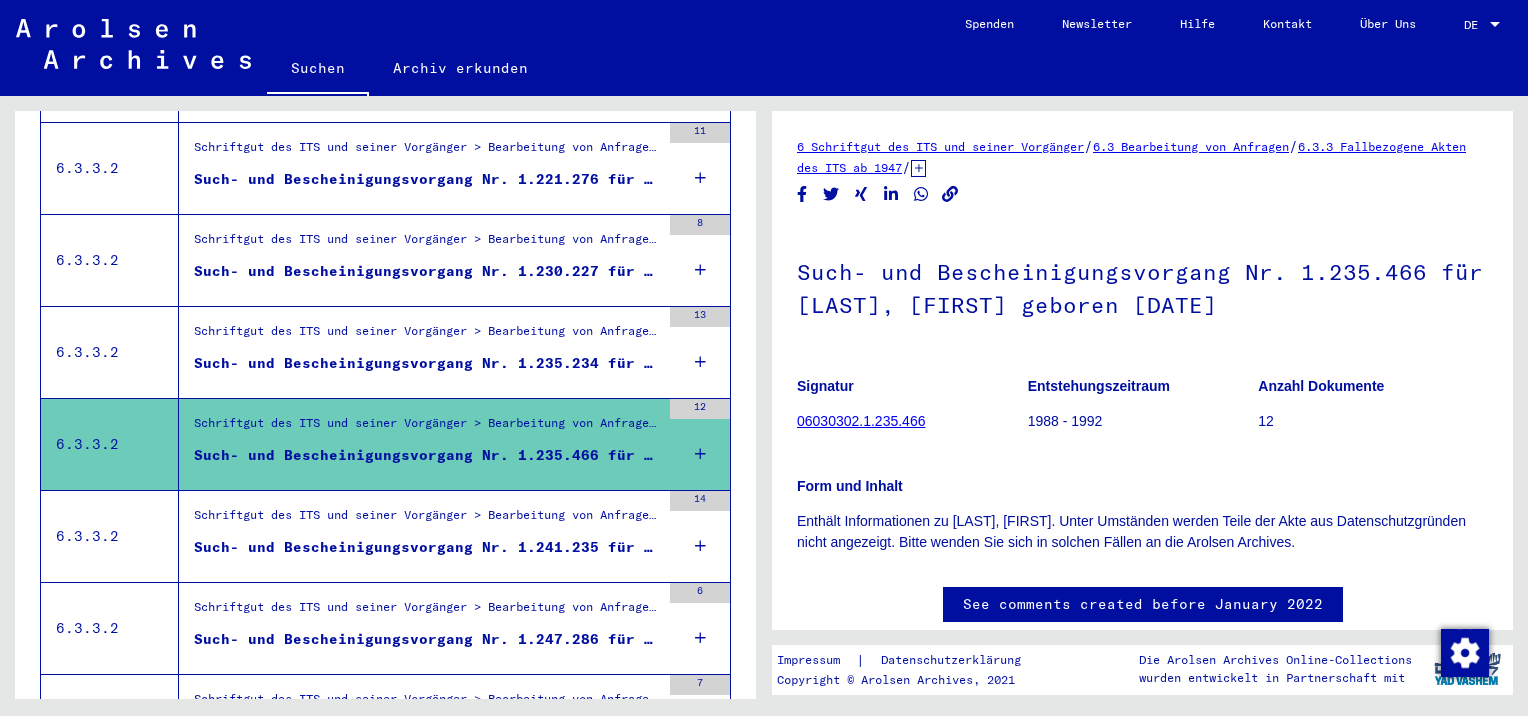 click on "Schriftgut des ITS und seiner Vorgänger > Bearbeitung von Anfragen > Fallbezogene Akten des ITS ab 1947 > T/D-Fallablage > Such- und Bescheinigungsvorgänge mit den (T/D-) Nummern von 1.000.000 bis 1.249.999 > Such- und Bescheinigungsvorgänge mit den (T/D-) Nummern von 1.241.000 bis 1.241.499" at bounding box center [427, 520] 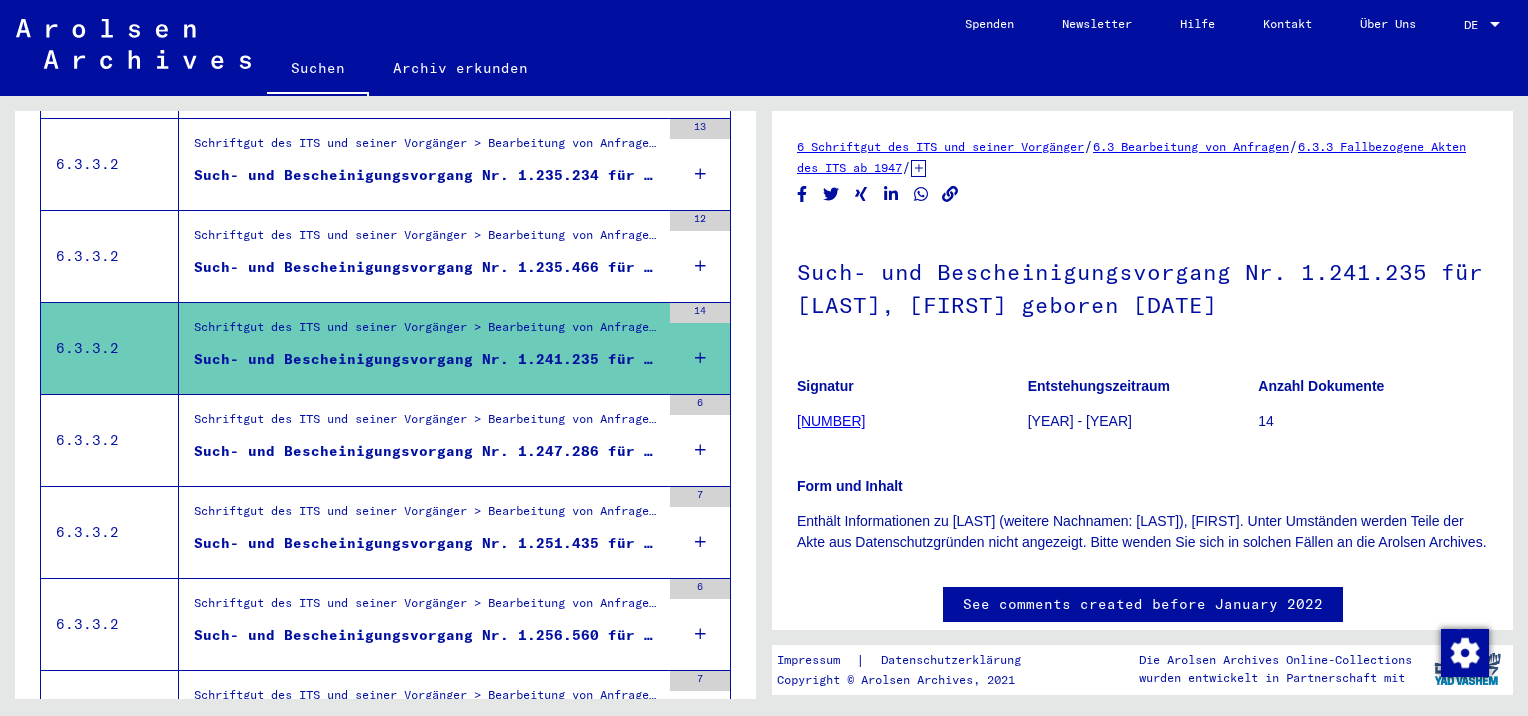 scroll, scrollTop: 1712, scrollLeft: 0, axis: vertical 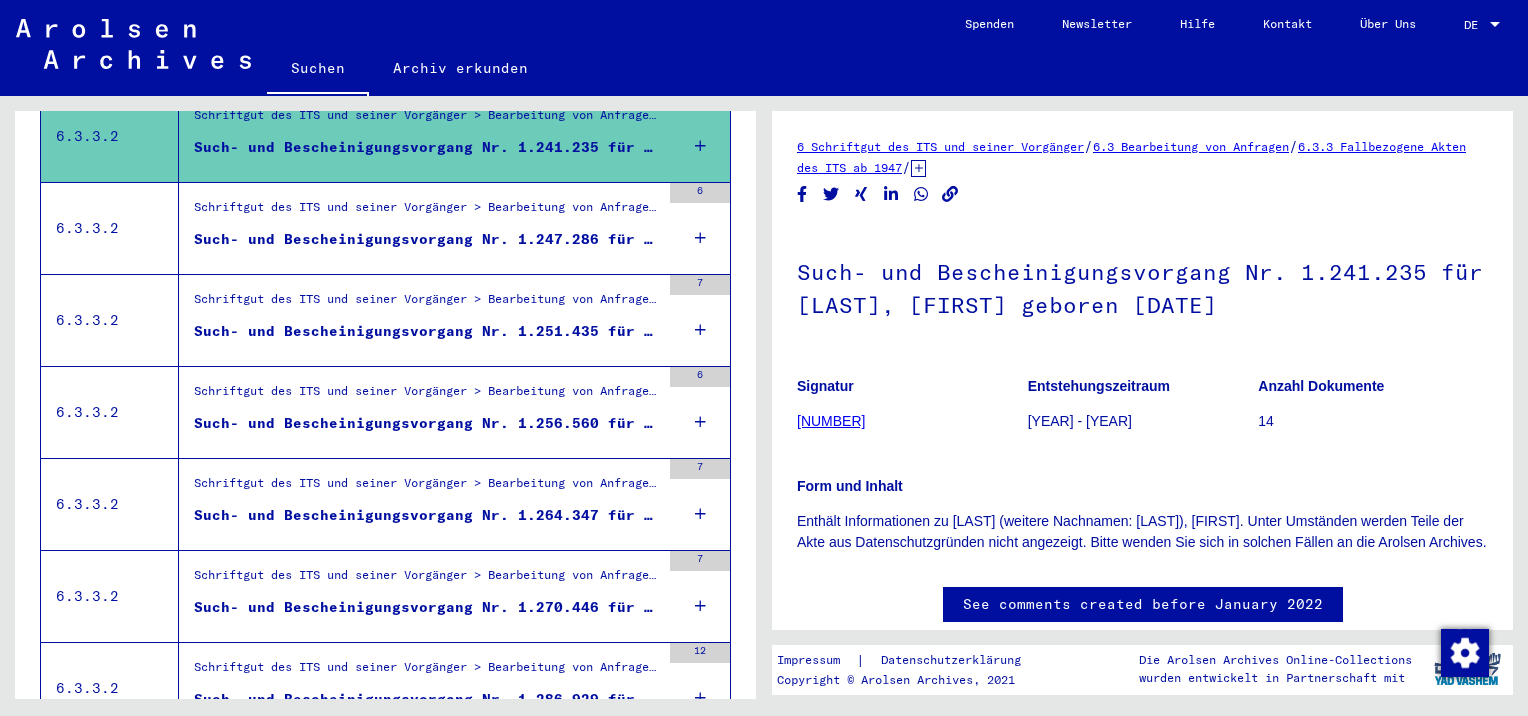 click on "Such- und Bescheinigungsvorgang Nr. 1.247.286 für [LAST], [FIRST] geboren [DATE]" at bounding box center (427, 239) 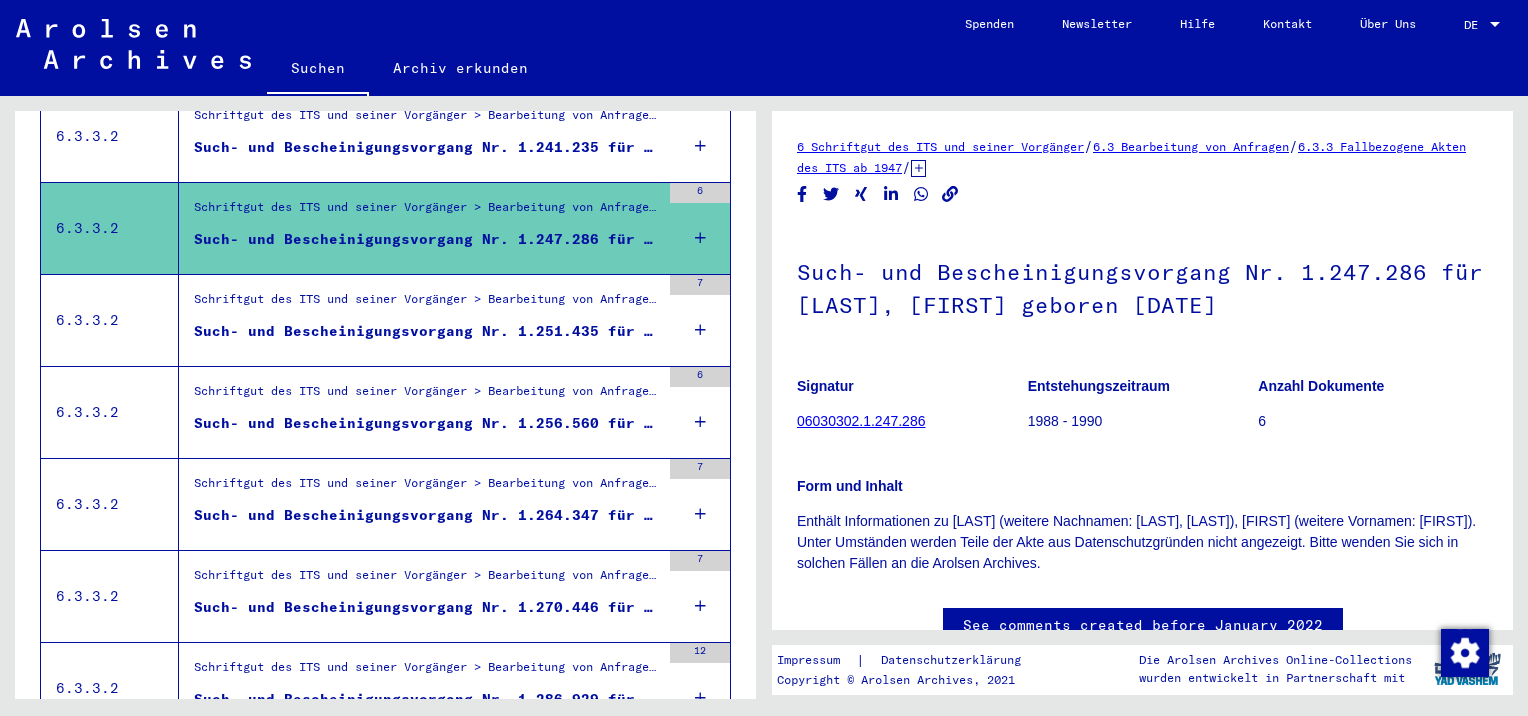 scroll, scrollTop: 0, scrollLeft: 0, axis: both 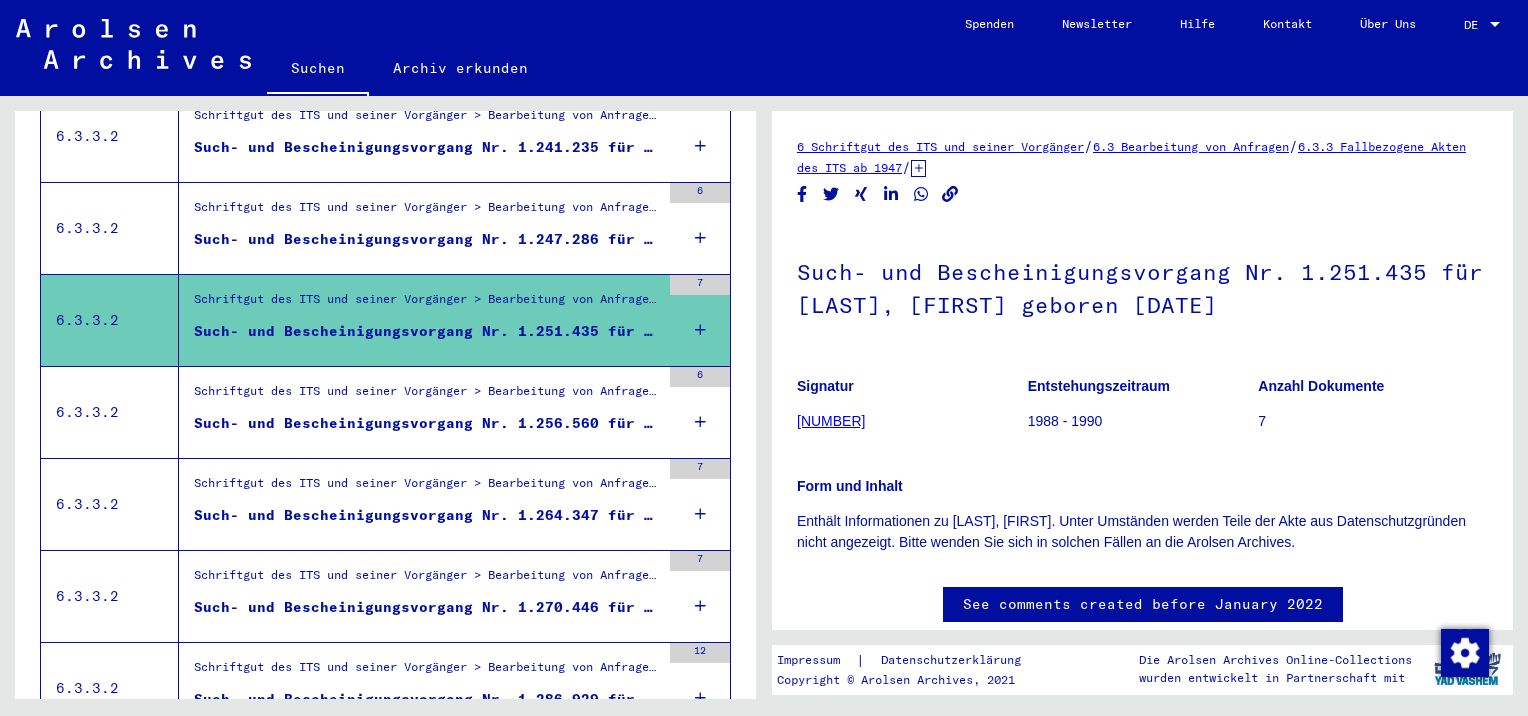 click on "Schriftgut des ITS und seiner Vorgänger > Bearbeitung von Anfragen > Fallbezogene Akten des ITS ab 1947 > T/D-Fallablage > Such- und Bescheinigungsvorgänge mit den (T/D-) Nummern von 1.250.000 bis 1.499.999 > Such- und Bescheinigungsvorgänge mit den (T/D-) Nummern von 1.256.500 bis 1.256.999" at bounding box center (427, 397) 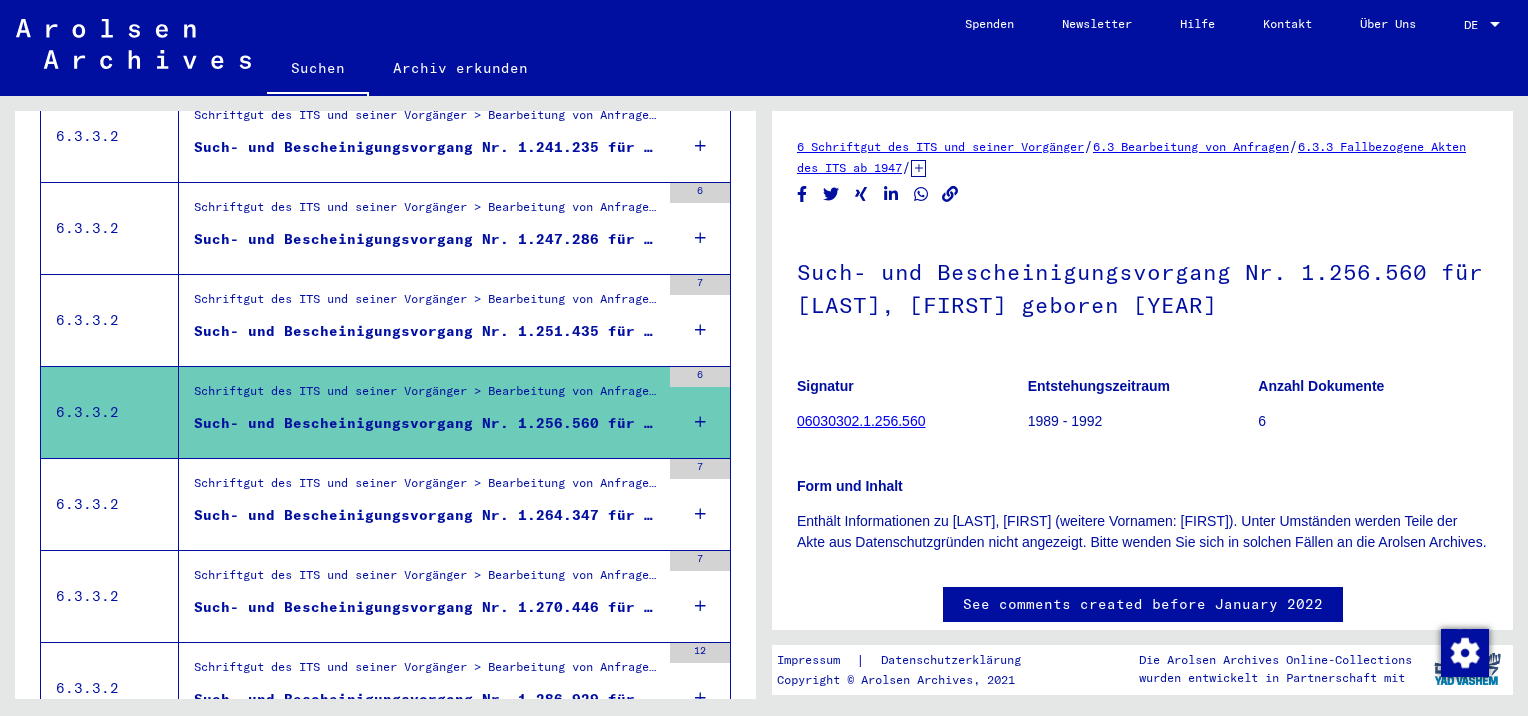 scroll, scrollTop: 0, scrollLeft: 0, axis: both 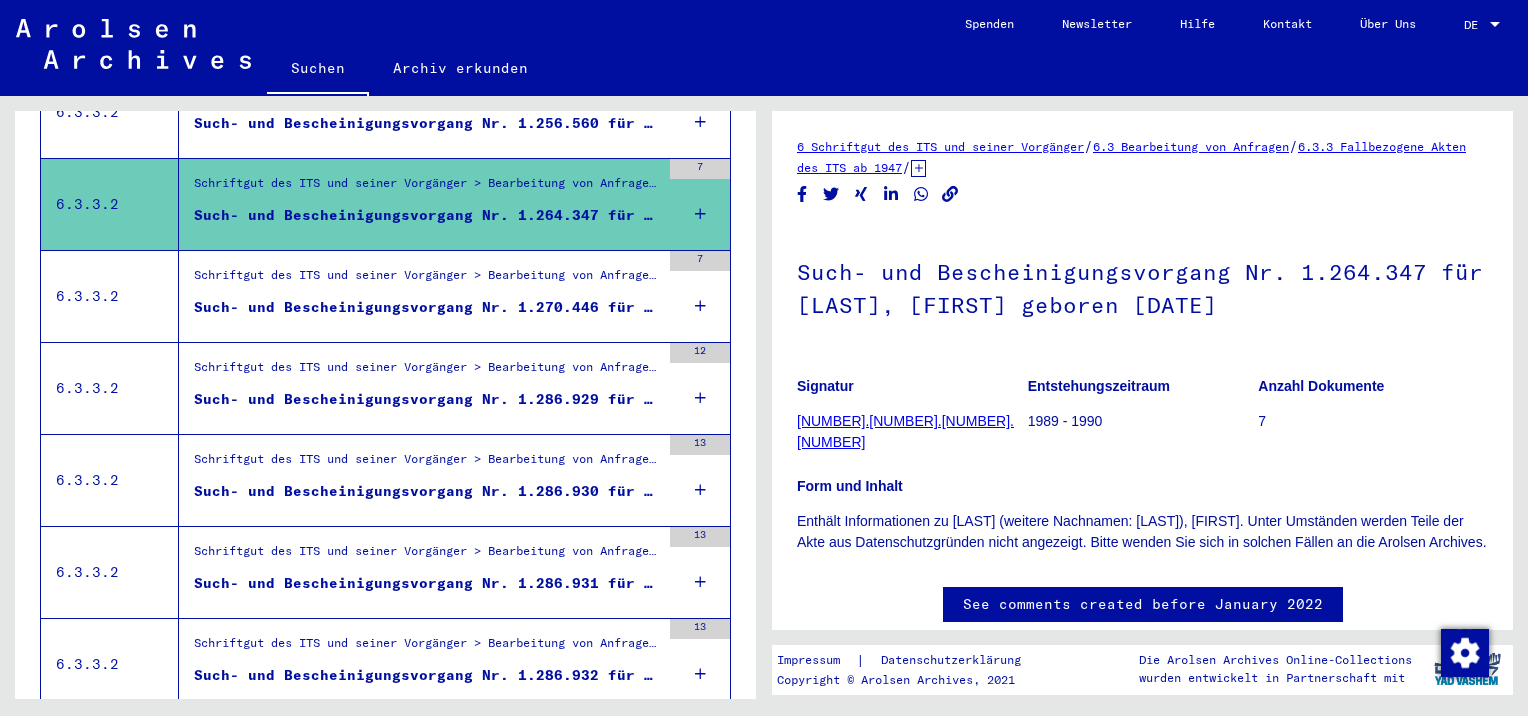 click on "Schriftgut des ITS und seiner Vorgänger > Bearbeitung von Anfragen > Fallbezogene Akten des ITS ab 1947 > T/D-Fallablage > Such- und Bescheinigungsvorgänge mit den (T/D-) Nummern von 1.250.000 bis 1.499.999 > Such- und Bescheinigungsvorgänge mit den (T/D-) Nummern von 1.270.000 bis 1.270.499" at bounding box center (427, 280) 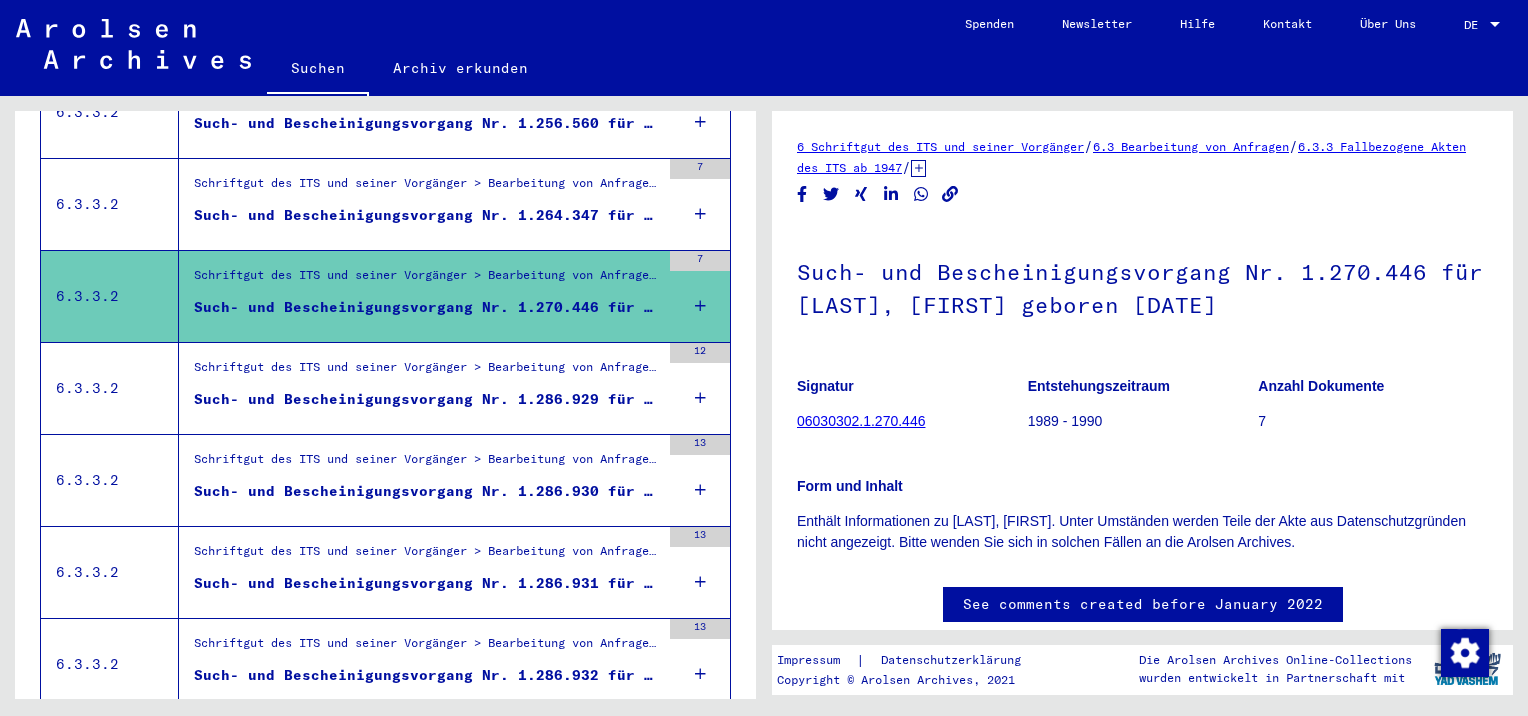 scroll, scrollTop: 0, scrollLeft: 0, axis: both 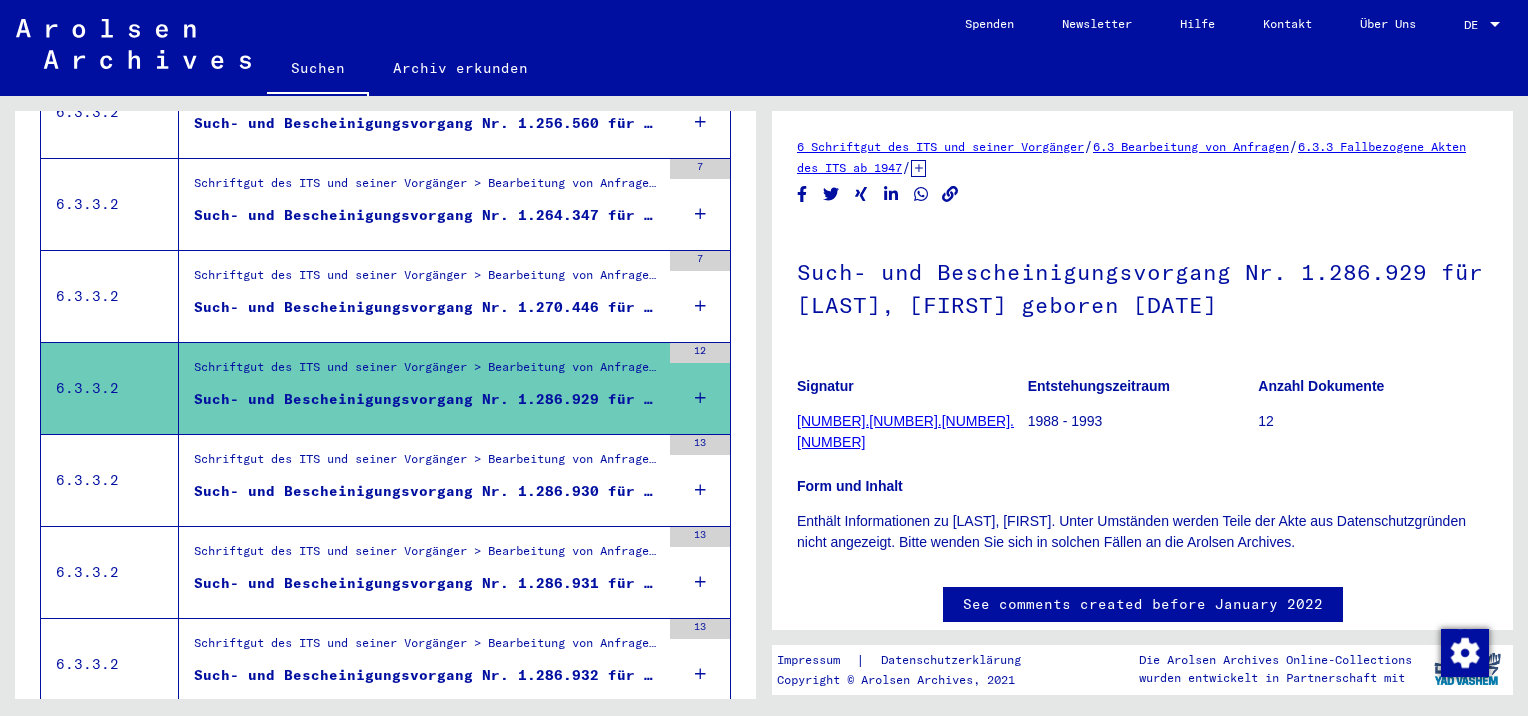click on "Schriftgut des ITS und seiner Vorgänger > Bearbeitung von Anfragen > Fallbezogene Akten des ITS ab 1947 > T/D-Fallablage > Such- und Bescheinigungsvorgänge mit den (T/D-) Nummern von 1.250.000 bis 1.499.999 > Such- und Bescheinigungsvorgänge mit den (T/D-) Nummern von 1.286.500 bis 1.286.999" at bounding box center [427, 464] 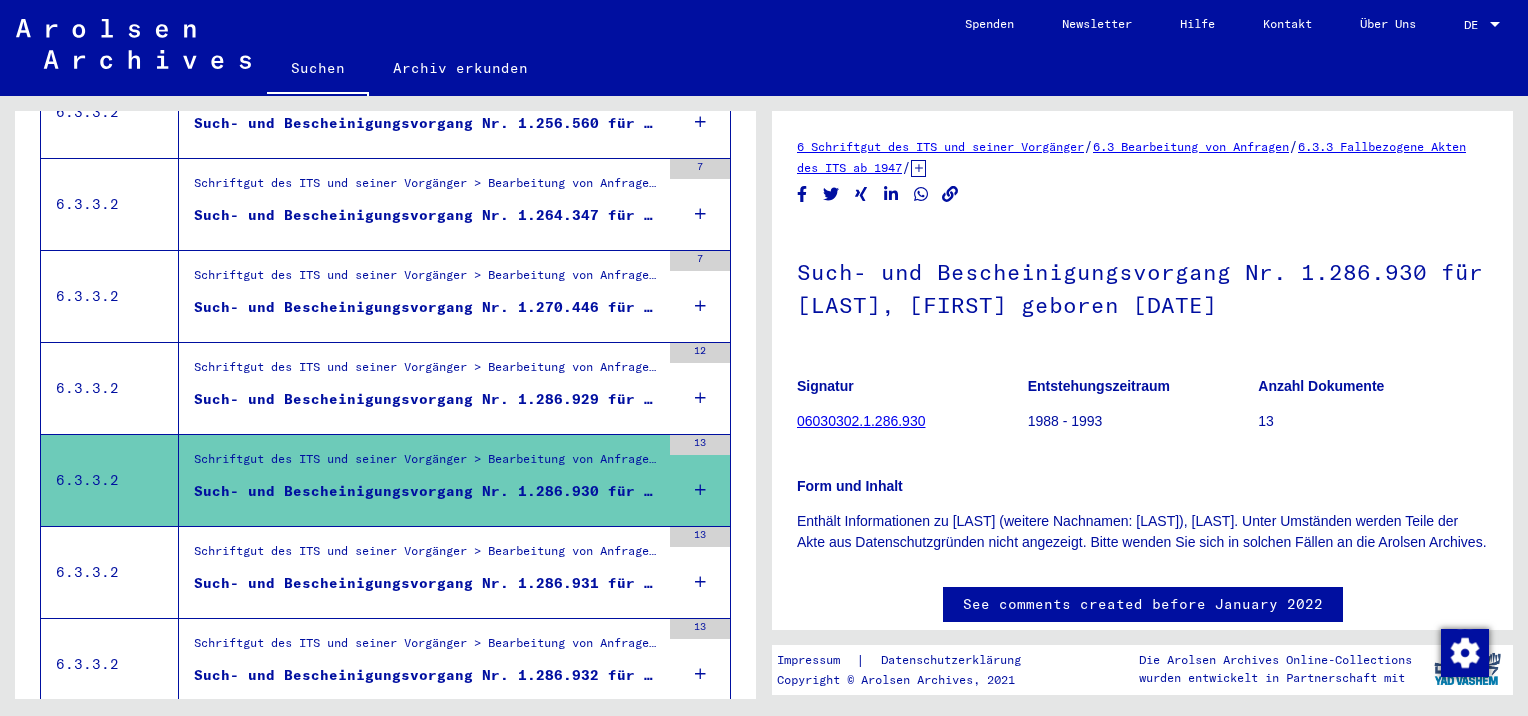 scroll, scrollTop: 0, scrollLeft: 0, axis: both 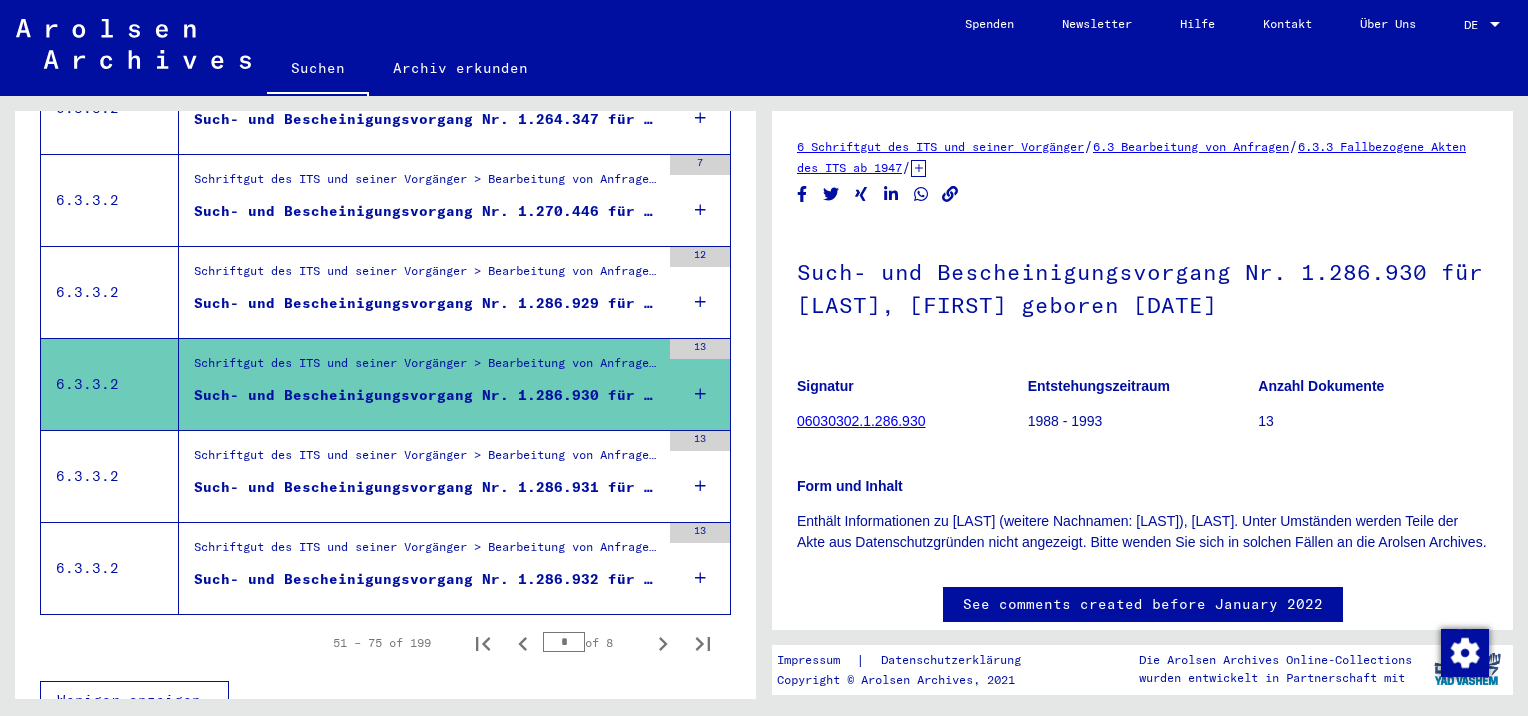 click on "Schriftgut des ITS und seiner Vorgänger > Bearbeitung von Anfragen > Fallbezogene Akten des ITS ab 1947 > T/D-Fallablage > Such- und Bescheinigungsvorgänge mit den (T/D-) Nummern von 1.250.000 bis 1.499.999 > Such- und Bescheinigungsvorgänge mit den (T/D-) Nummern von 1.286.500 bis 1.286.999" at bounding box center (427, 460) 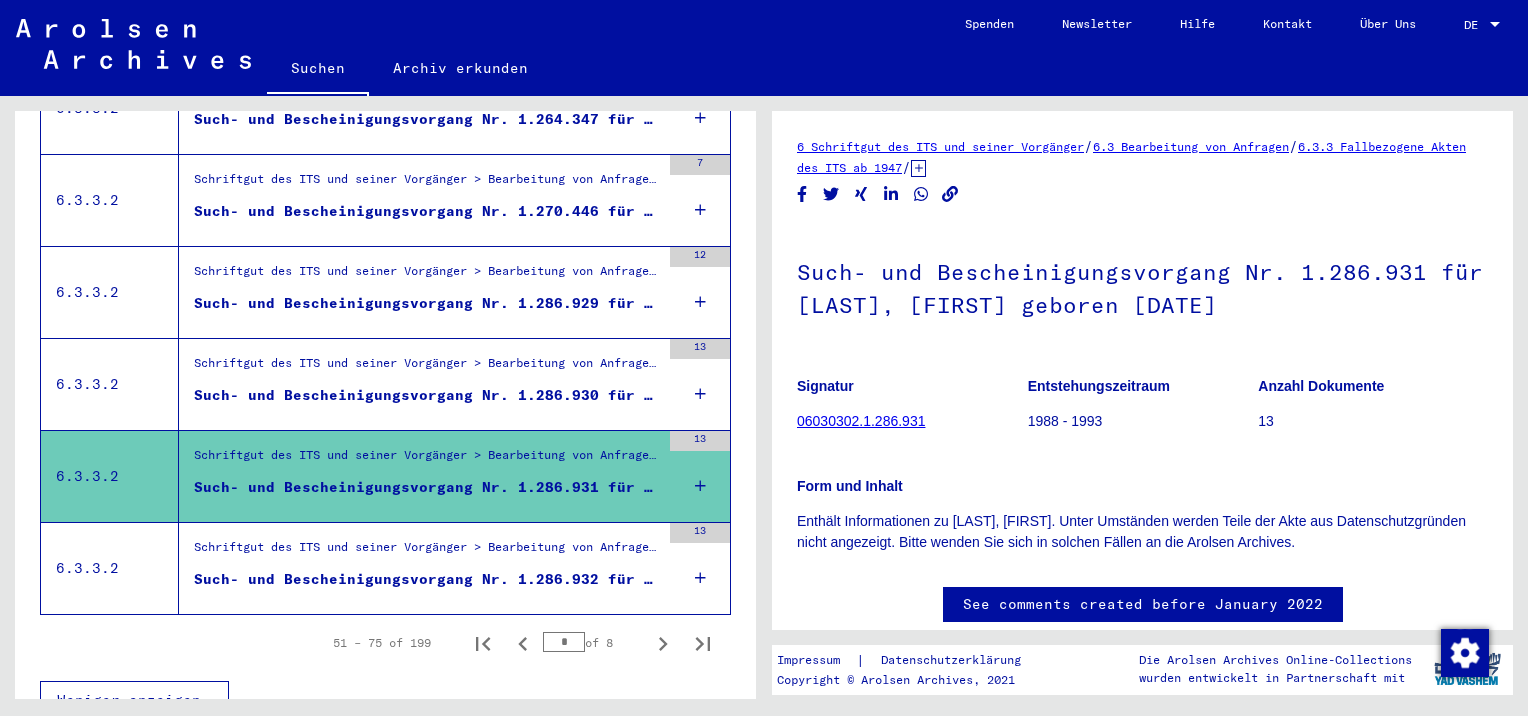 scroll, scrollTop: 0, scrollLeft: 0, axis: both 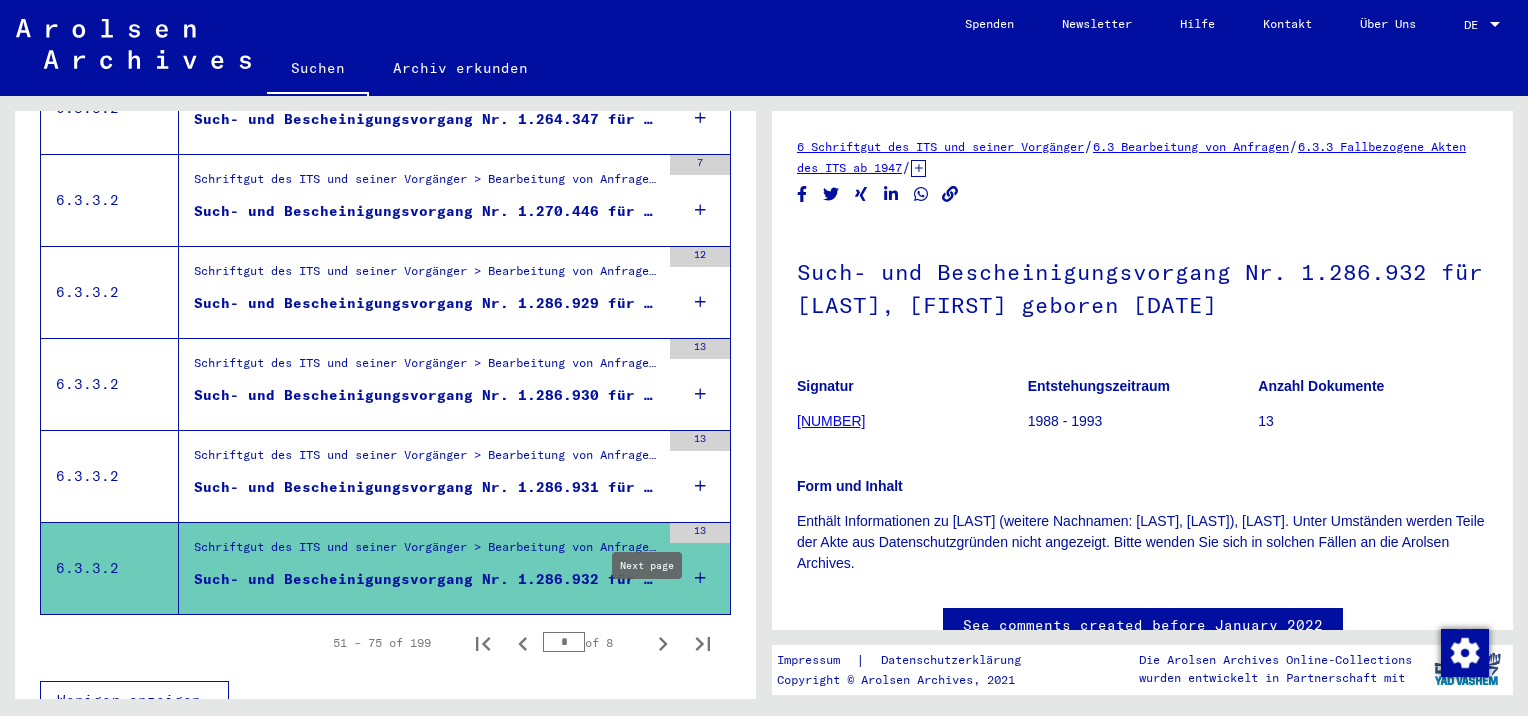 click 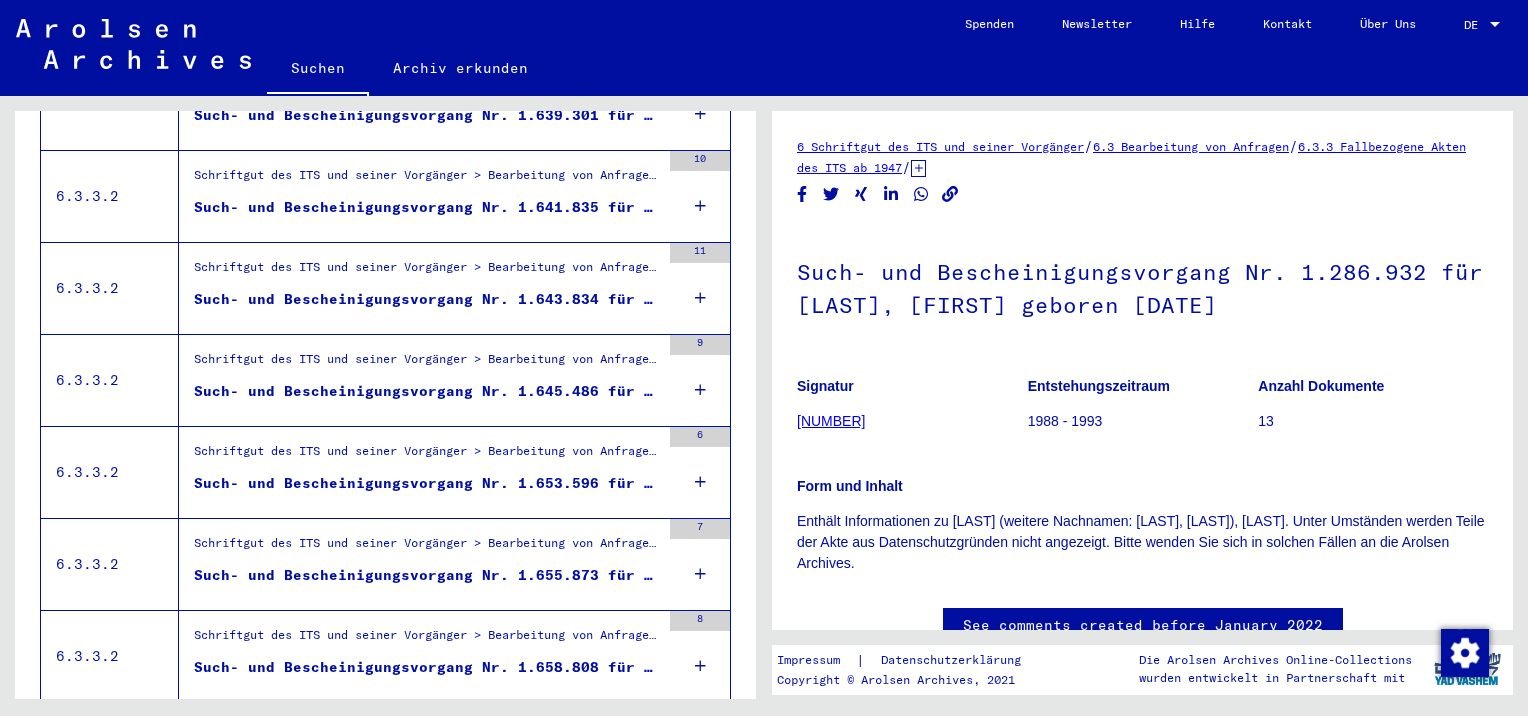 scroll, scrollTop: 2208, scrollLeft: 0, axis: vertical 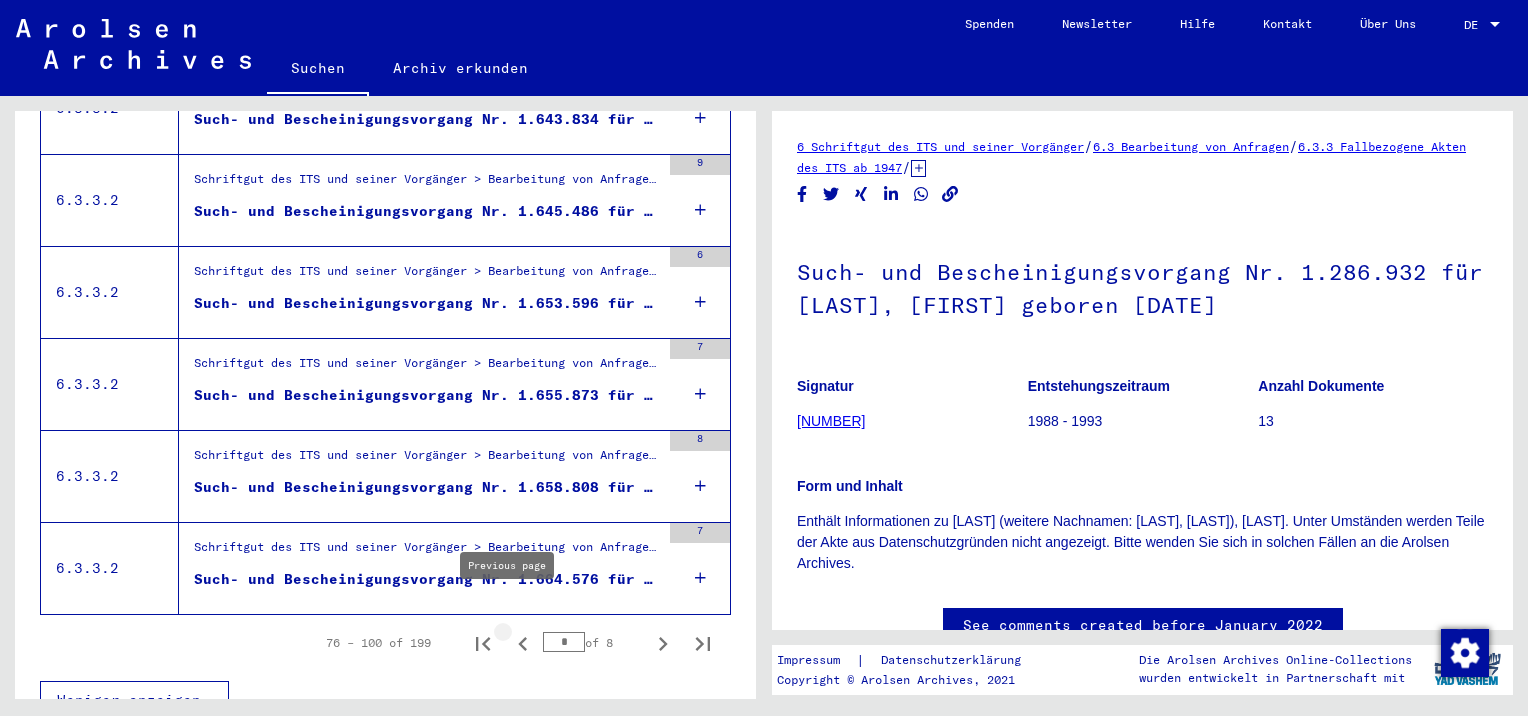 click 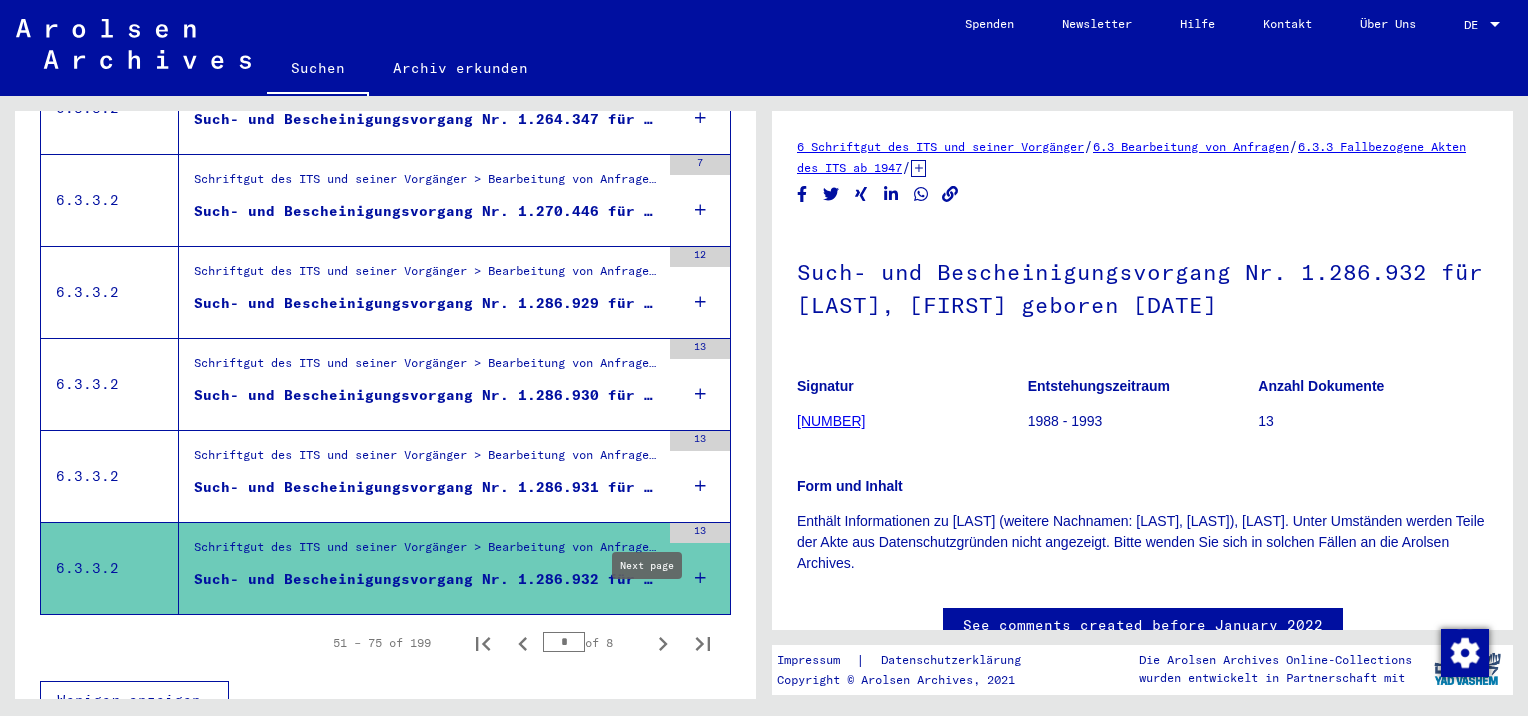 click 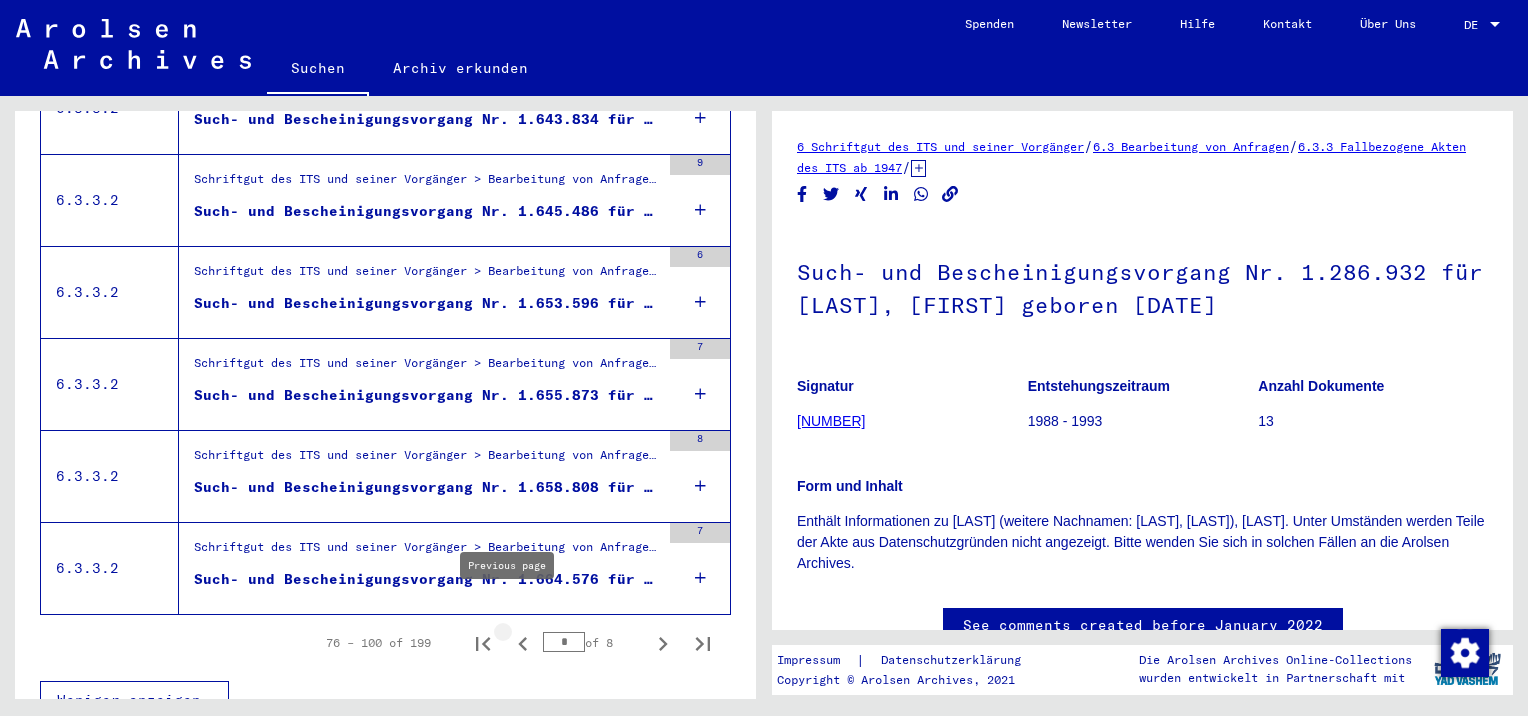 click 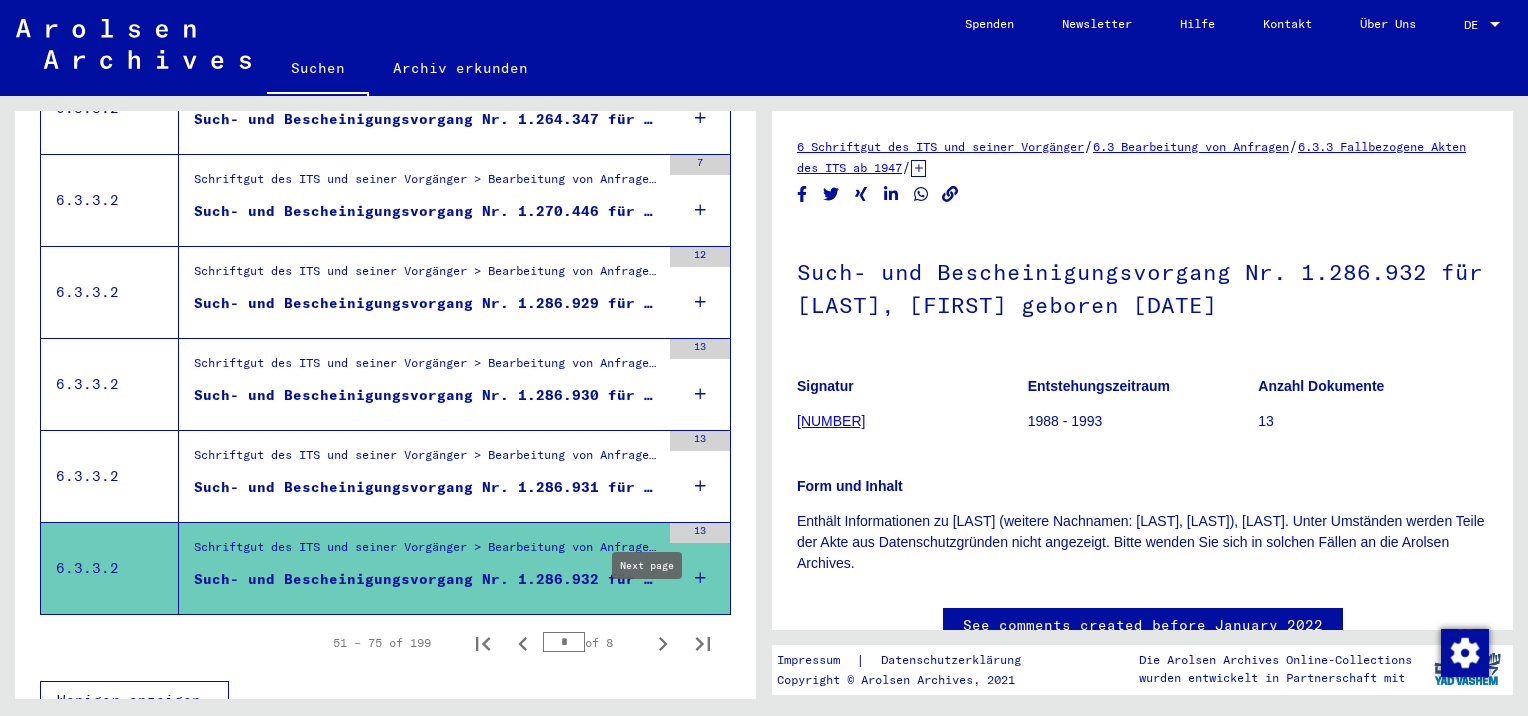 click 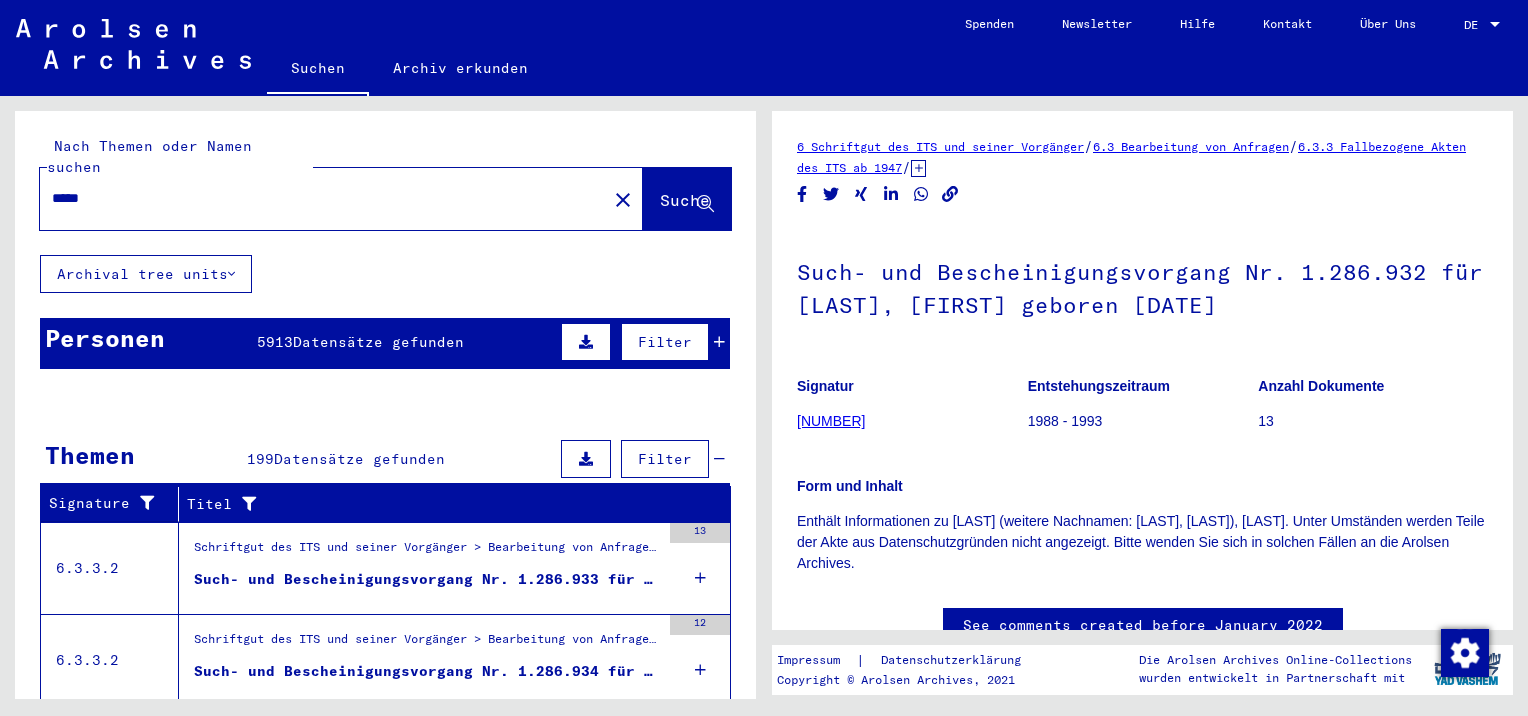 scroll, scrollTop: 200, scrollLeft: 0, axis: vertical 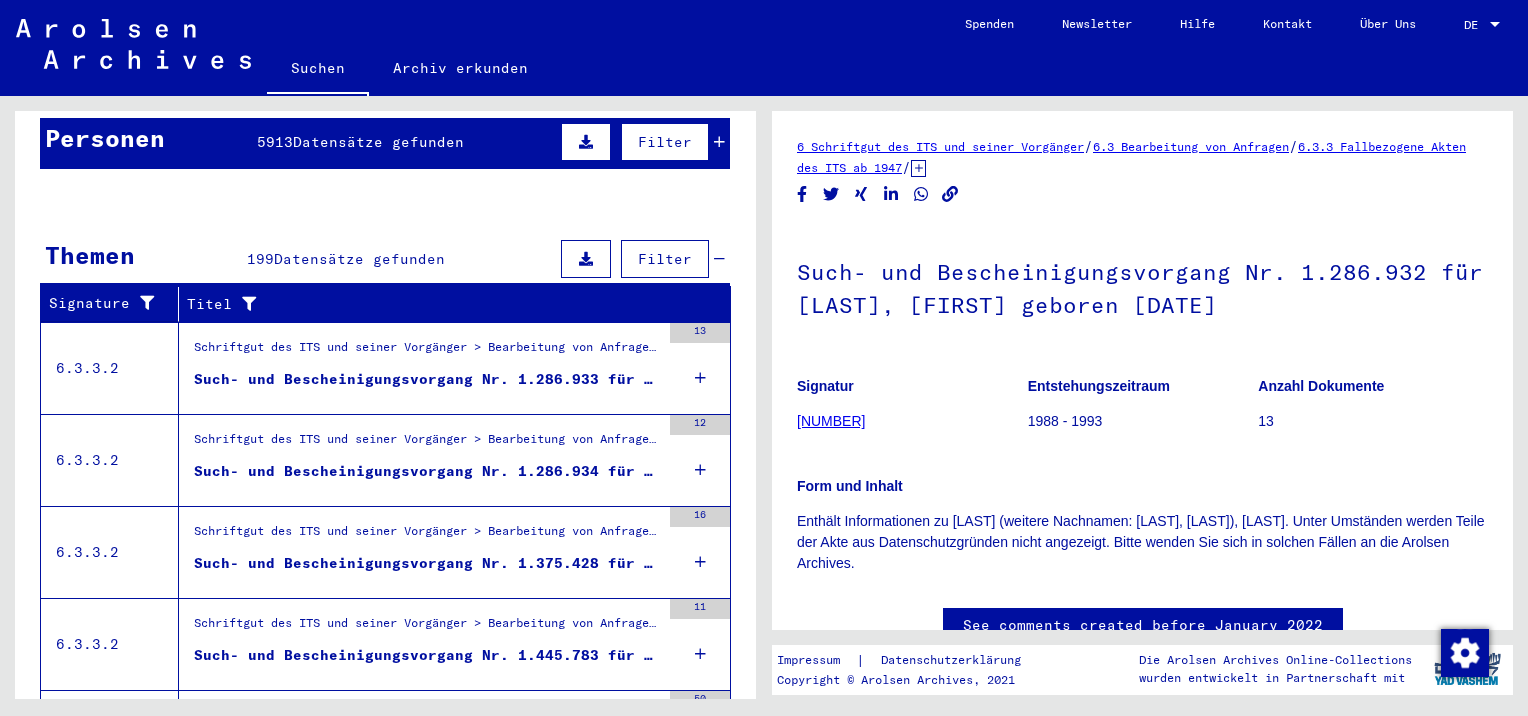 click on "Such- und Bescheinigungsvorgang Nr. 1.286.933 für [LAST], [FIRST] geboren [DATE]" at bounding box center [427, 379] 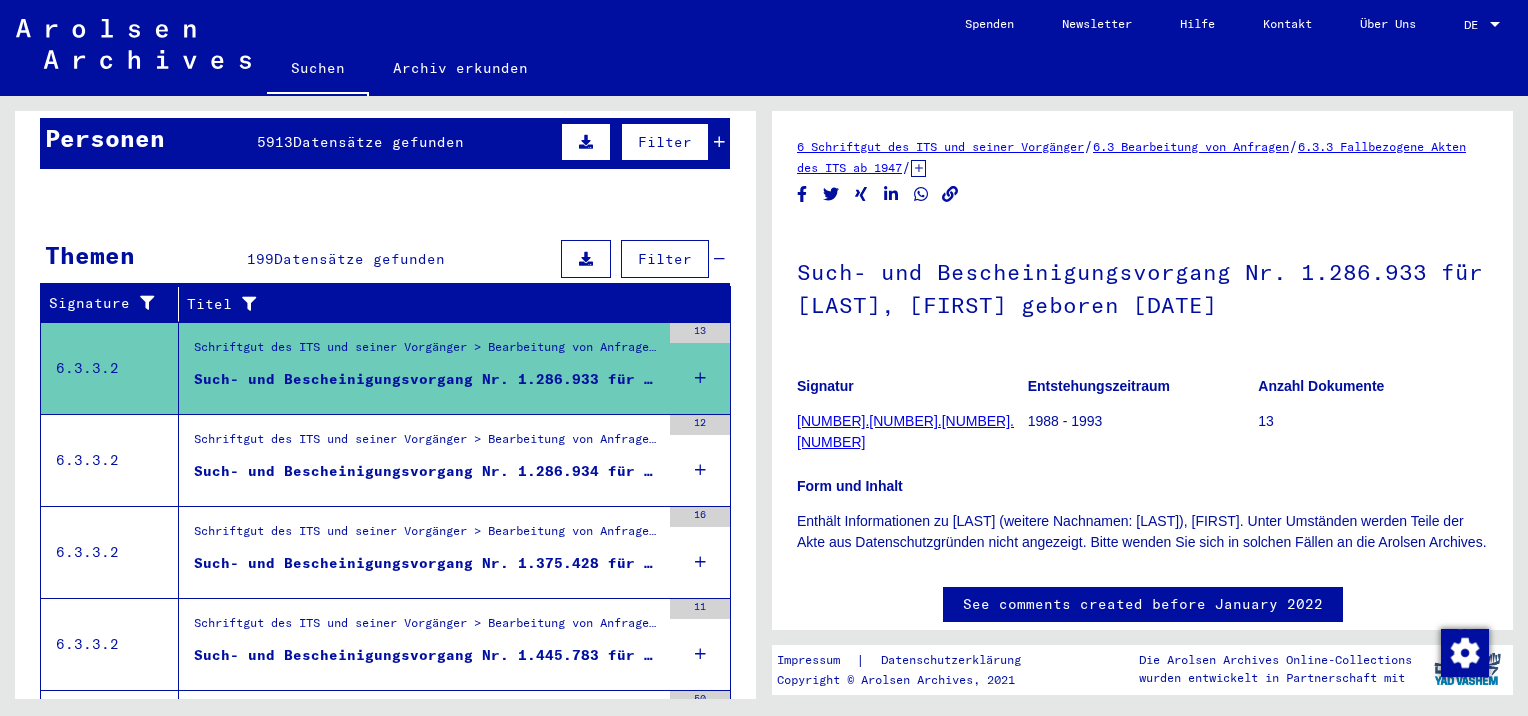 scroll, scrollTop: 0, scrollLeft: 0, axis: both 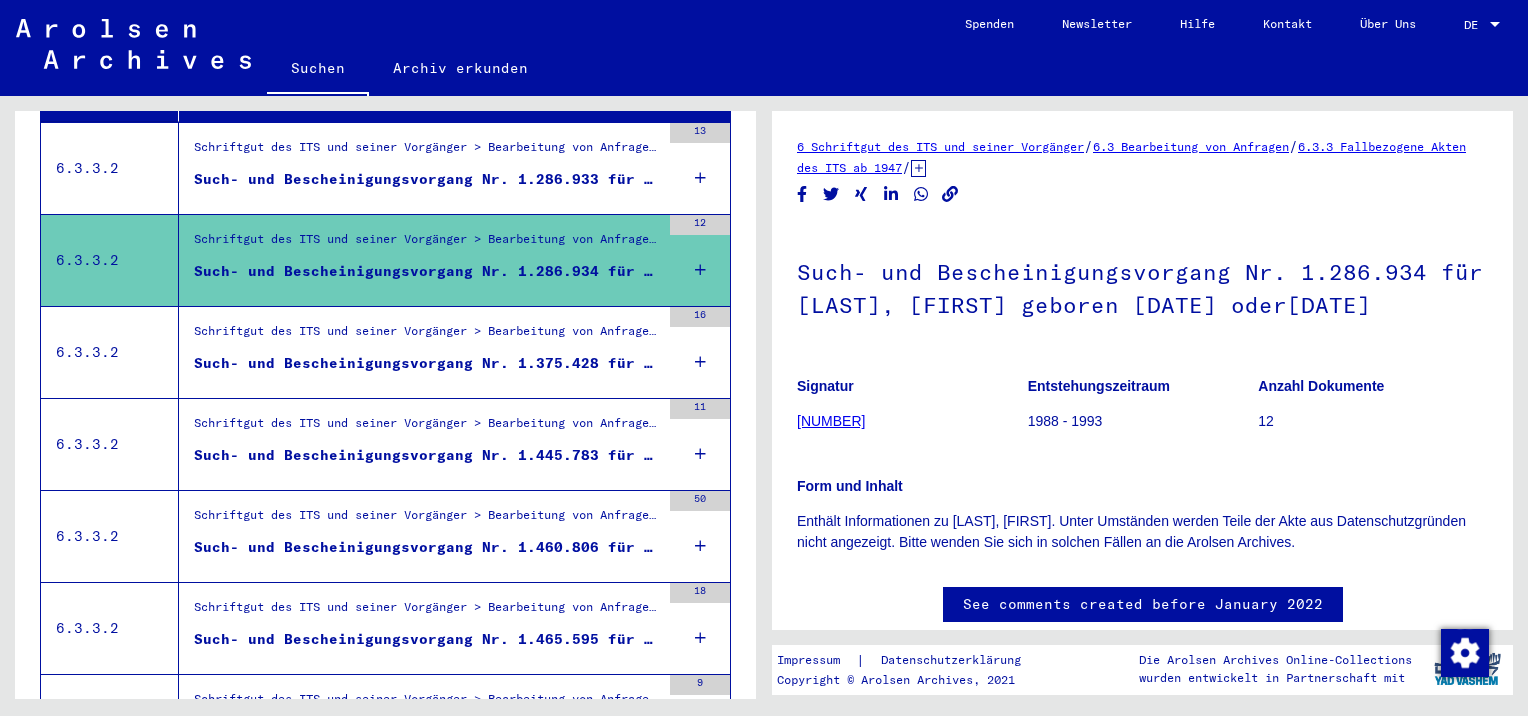 click on "Schriftgut des ITS und seiner Vorgänger > Bearbeitung von Anfragen > Fallbezogene Akten des ITS ab 1947 > T/D-Fallablage > Such- und Bescheinigungsvorgänge mit den (T/D-) Nummern von 1.250.000 bis 1.499.999 > Such- und Bescheinigungsvorgänge mit den (T/D-) Nummern von 1.375.000 bis 1.375.499" at bounding box center [427, 336] 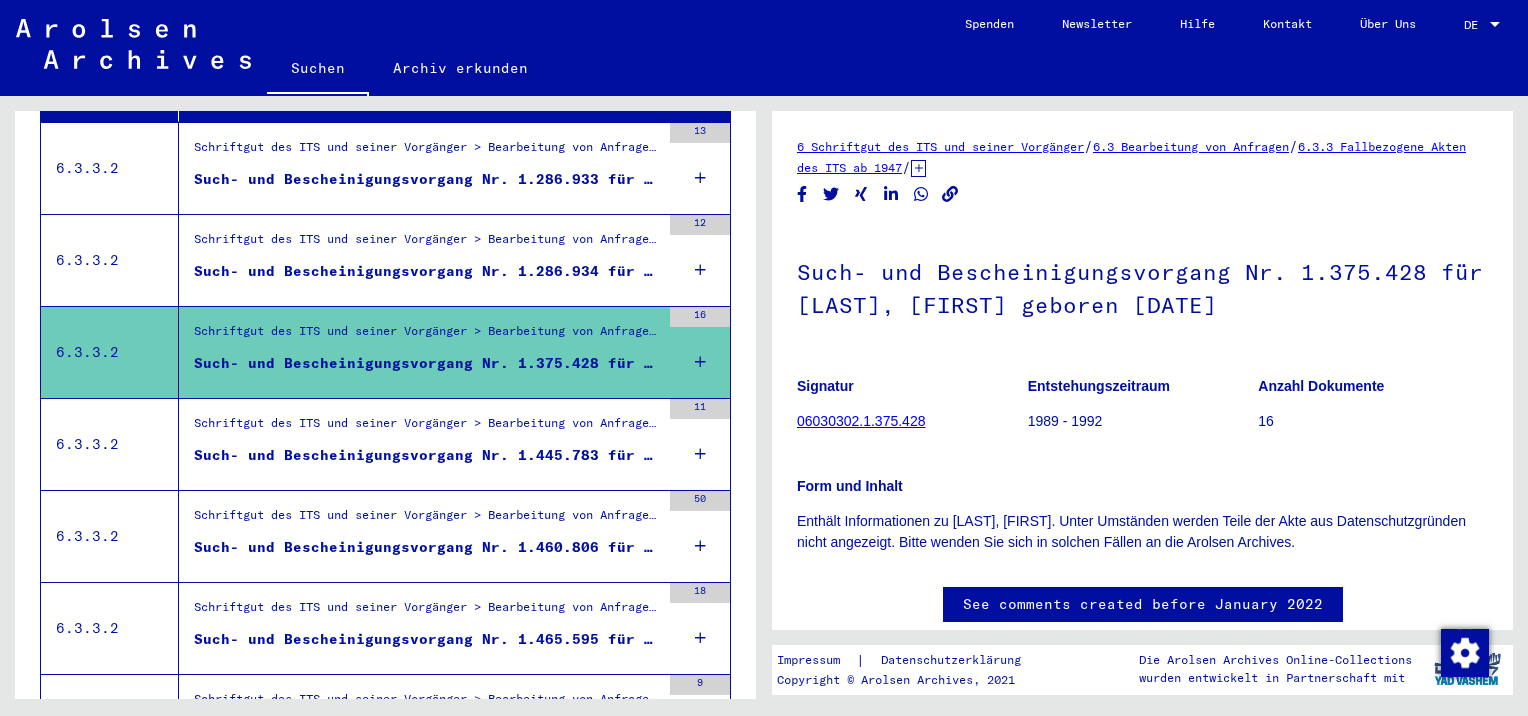 scroll 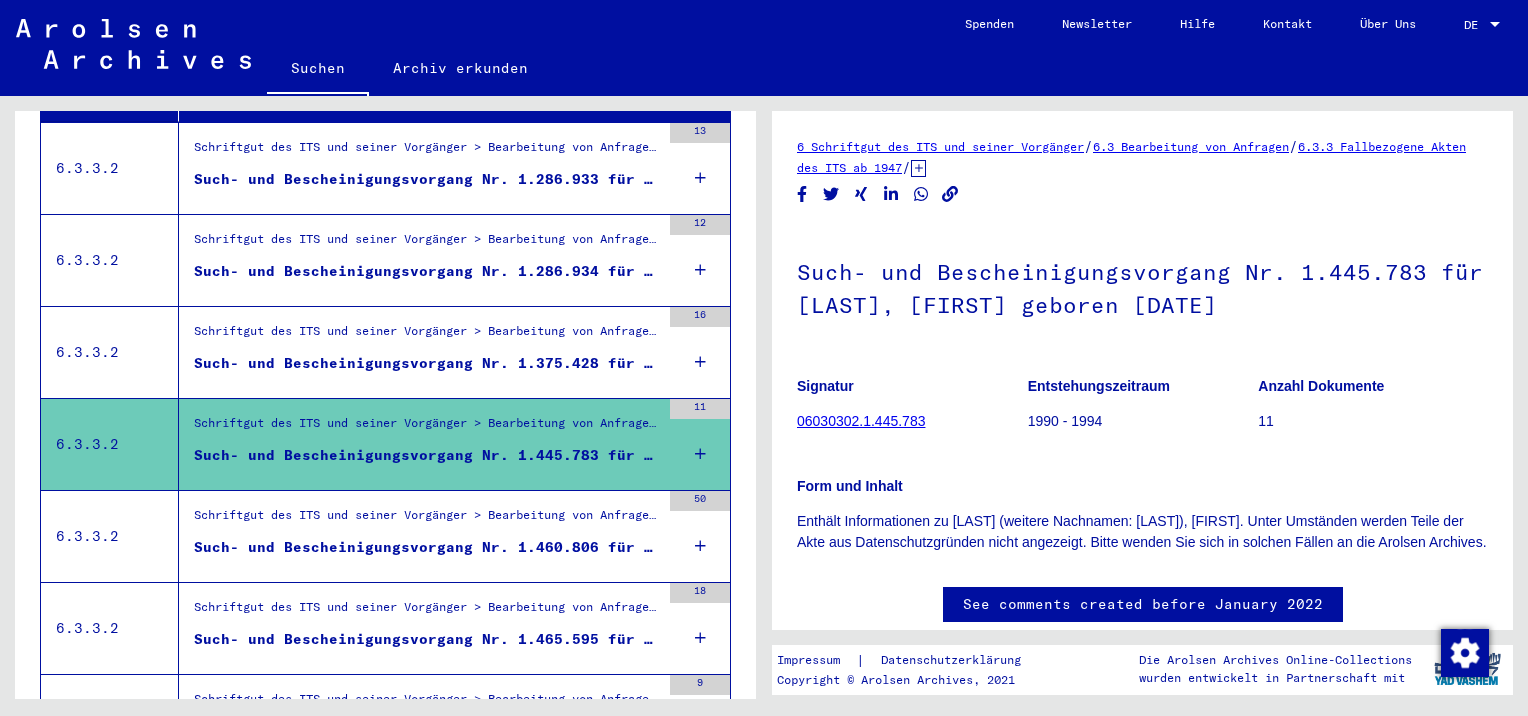 click on "Schriftgut des ITS und seiner Vorgänger > Bearbeitung von Anfragen > Fallbezogene Akten des ITS ab 1947 > T/D-Fallablage > Such- und Bescheinigungsvorgänge mit den (T/D-) Nummern von 1.250.000 bis 1.499.999 > Such- und Bescheinigungsvorgänge mit den (T/D-) Nummern von 1.460.500 bis 1.460.999" at bounding box center [427, 520] 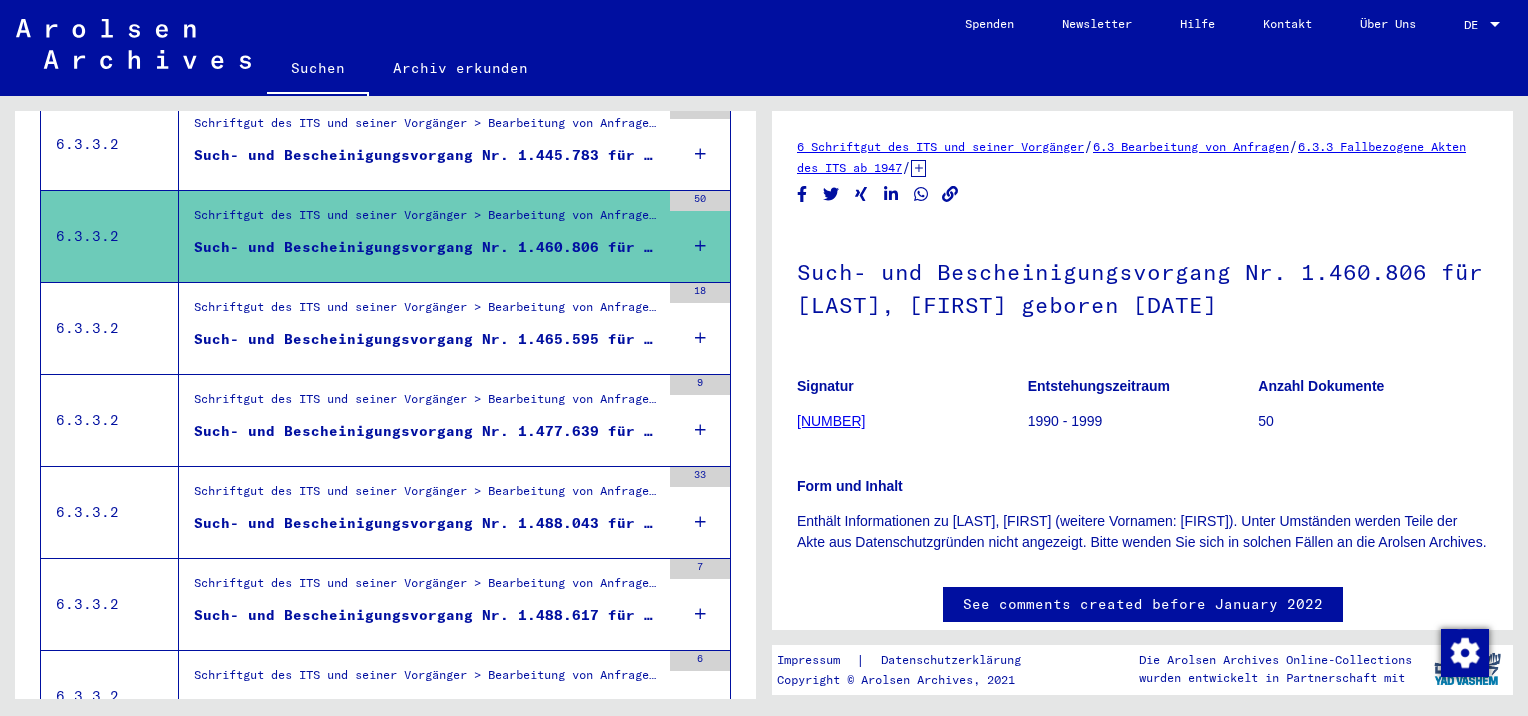 click on "Such- und Bescheinigungsvorgang Nr. 1.465.595 für [LAST], [FIRST] geboren [DATE]" at bounding box center [427, 339] 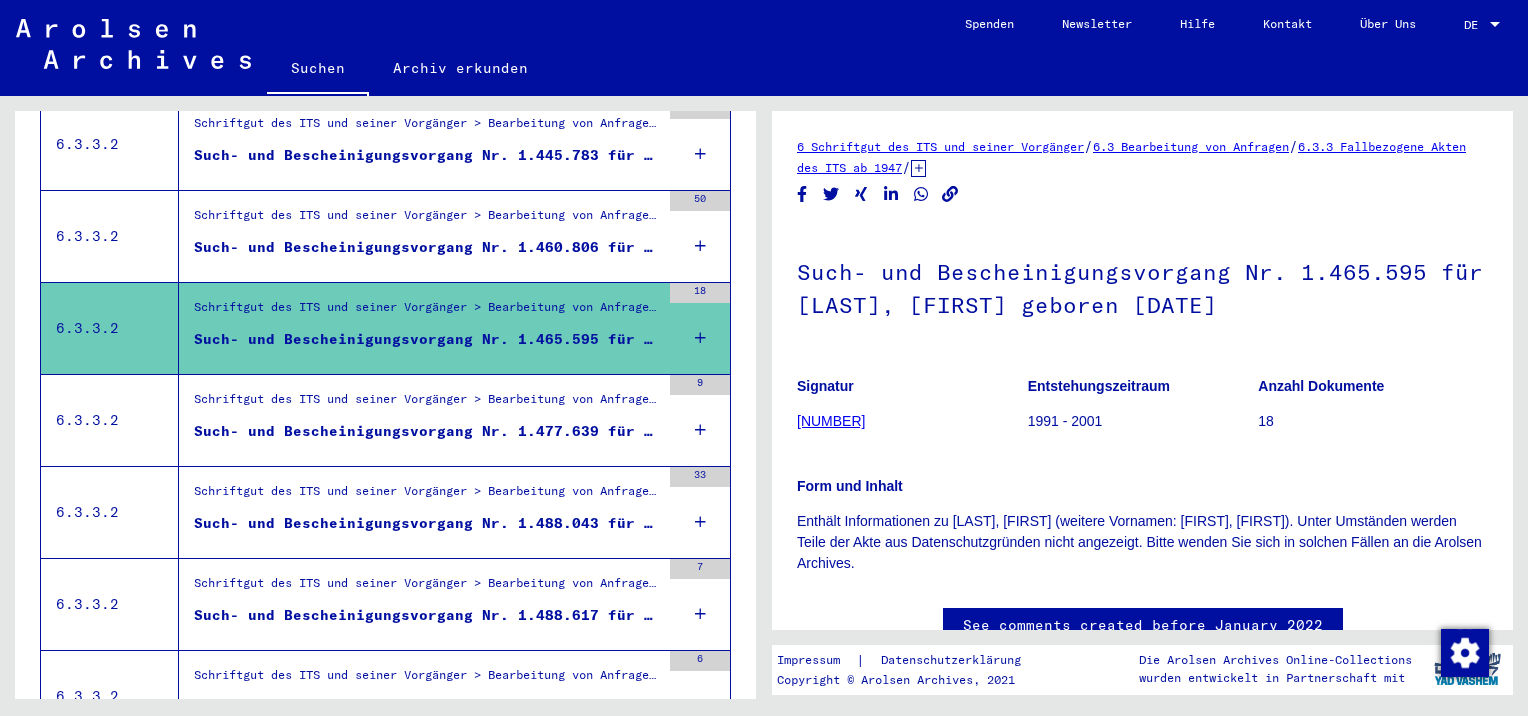 click on "Schriftgut des ITS und seiner Vorgänger > Bearbeitung von Anfragen > Fallbezogene Akten des ITS ab 1947 > T/D-Fallablage > Such- und Bescheinigungsvorgänge mit den (T/D-) Nummern von 1.250.000 bis 1.499.999 > Such- und Bescheinigungsvorgänge mit den (T/D-) Nummern von 1.477.500 bis 1.477.999" at bounding box center [427, 404] 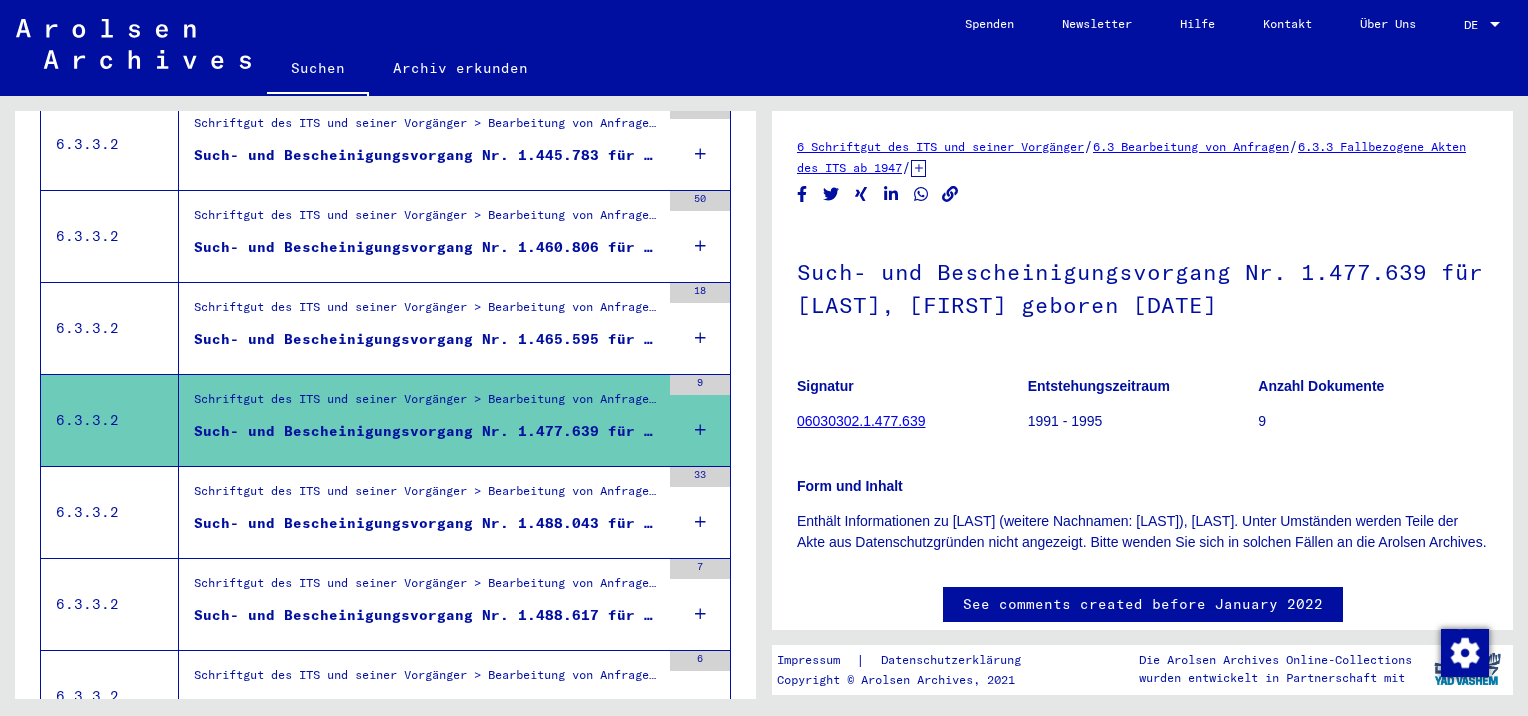 click on "Schriftgut des ITS und seiner Vorgänger > Bearbeitung von Anfragen > Fallbezogene Akten des ITS ab 1947 > T/D-Fallablage > Such- und Bescheinigungsvorgänge mit den (T/D-) Nummern von 1.250.000 bis 1.499.999 > Such- und Bescheinigungsvorgänge mit den (T/D-) Nummern von 1.488.000 bis 1.488.499" at bounding box center [427, 496] 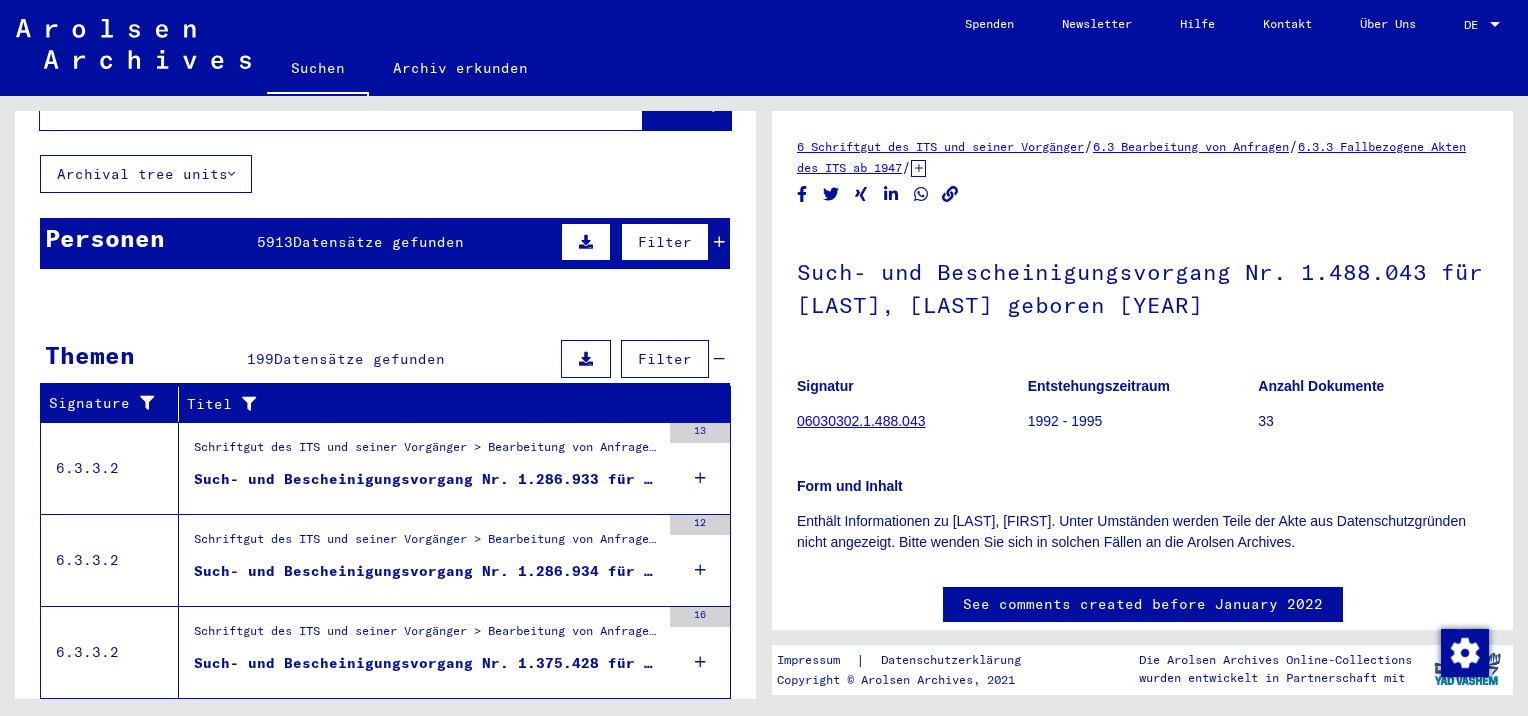 scroll, scrollTop: 48, scrollLeft: 0, axis: vertical 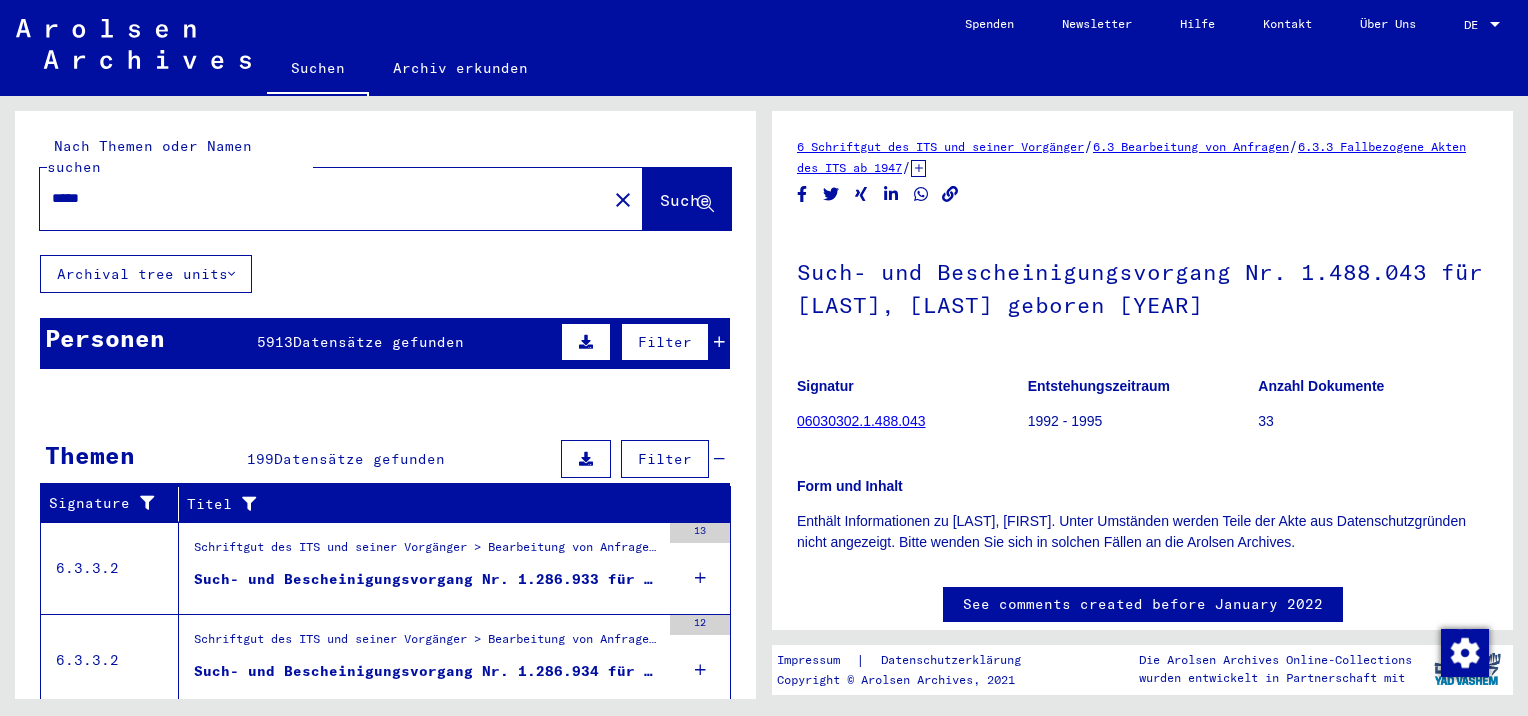 click on "*****" at bounding box center [323, 198] 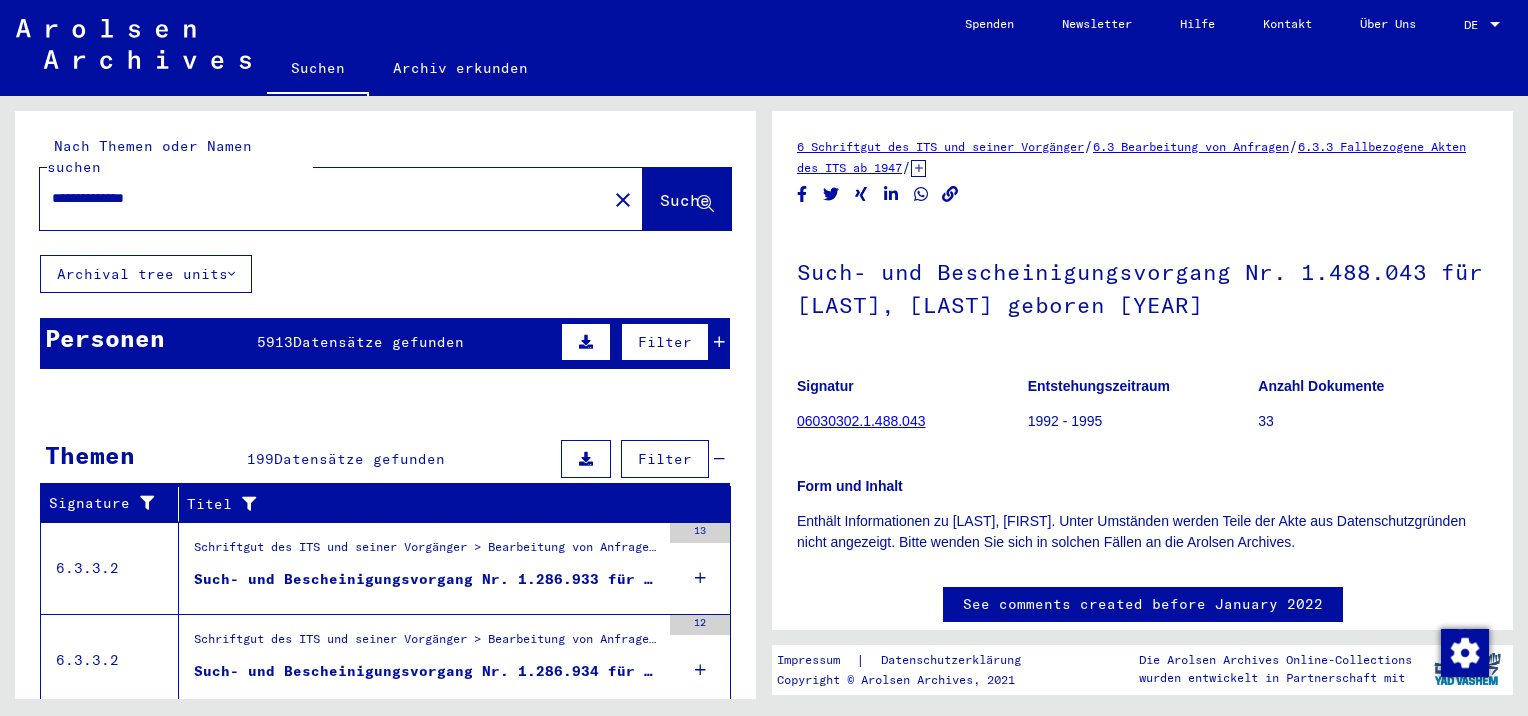 type on "**********" 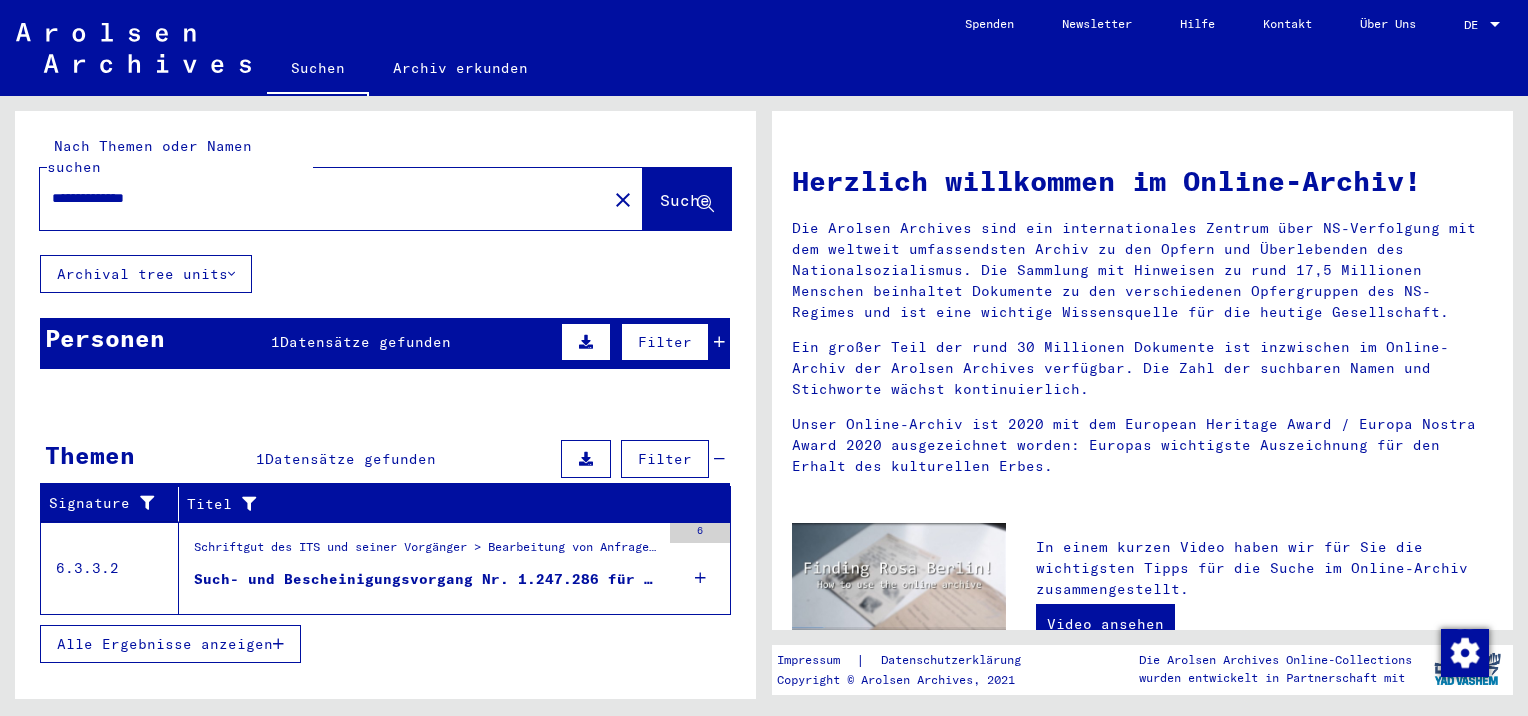 click on "Such- und Bescheinigungsvorgang Nr. 1.247.286 für [LAST], [FIRST] geboren [DATE]" at bounding box center (427, 579) 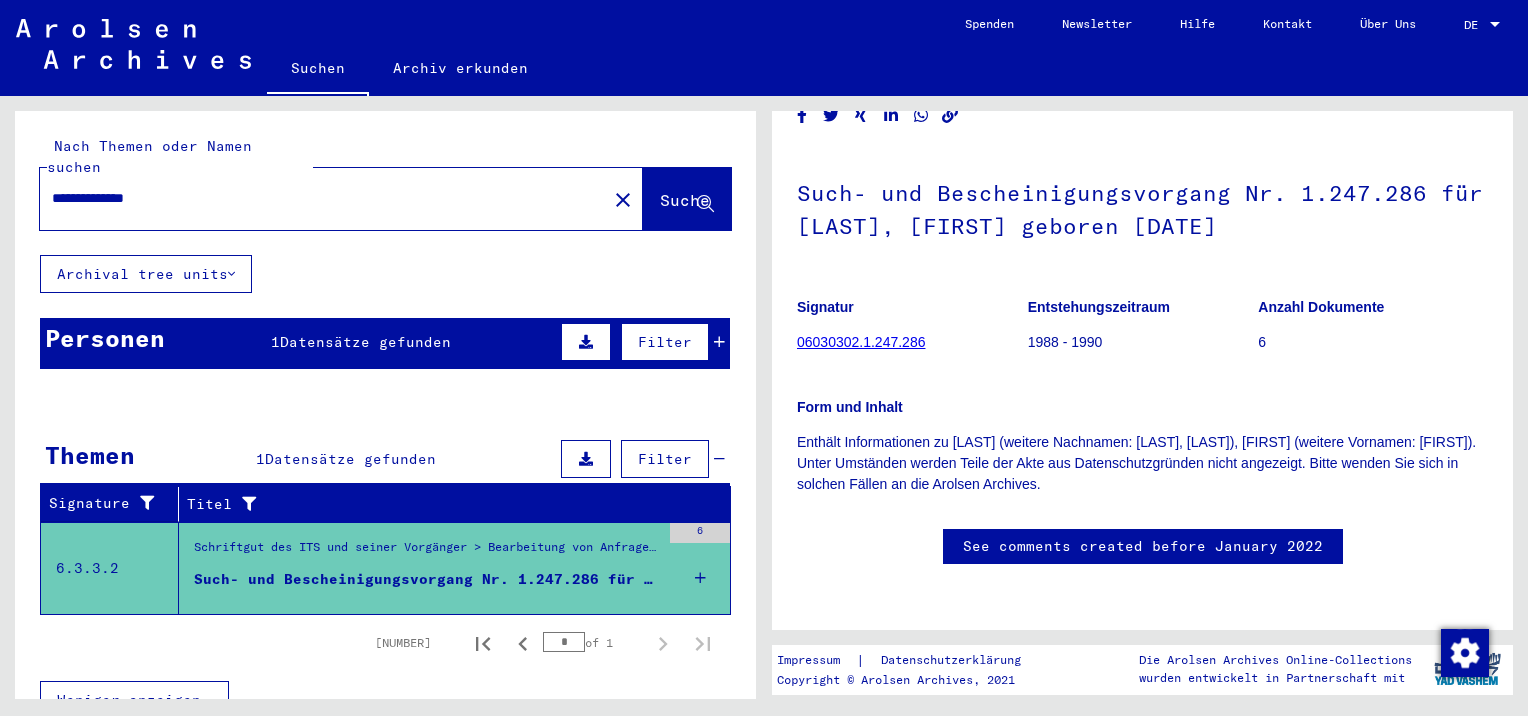 scroll, scrollTop: 112, scrollLeft: 0, axis: vertical 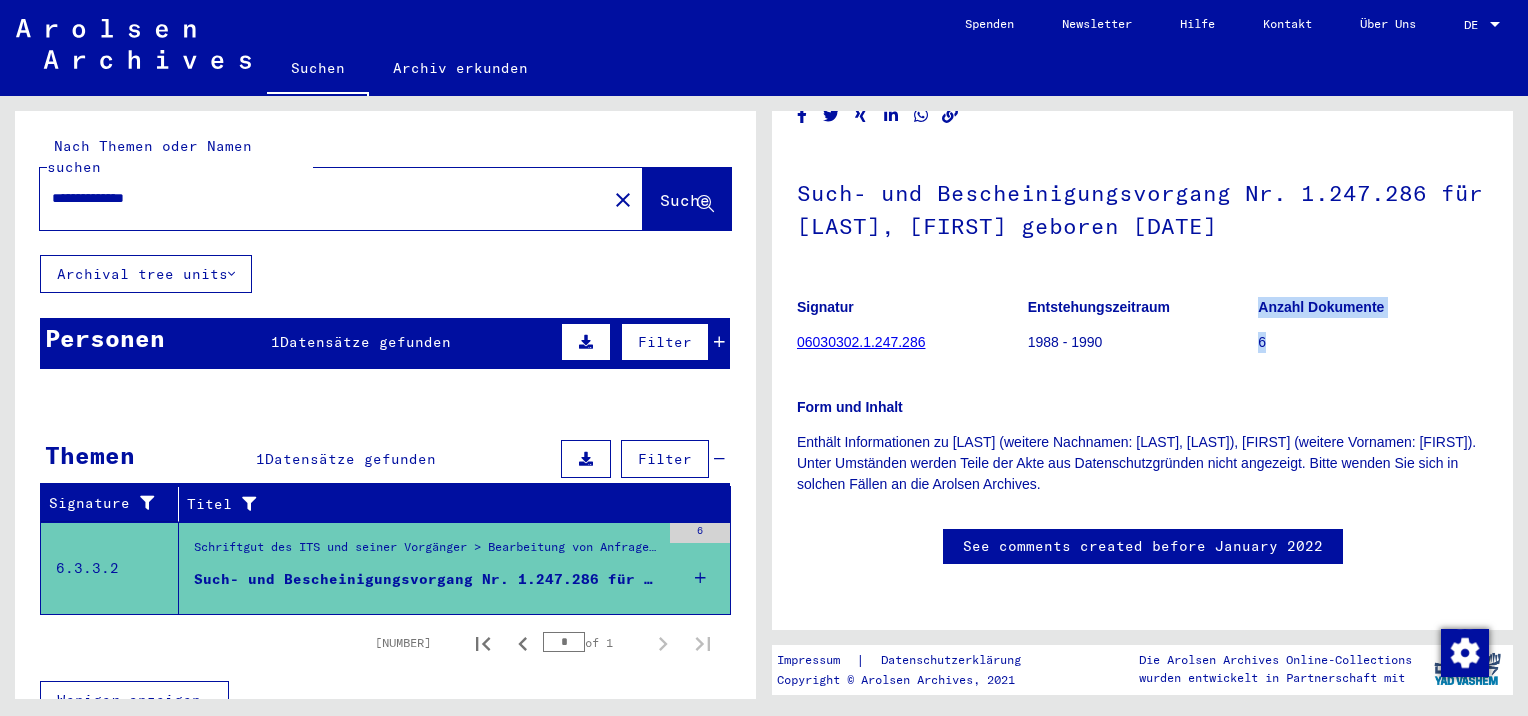 click on "06030302.1.247.286" 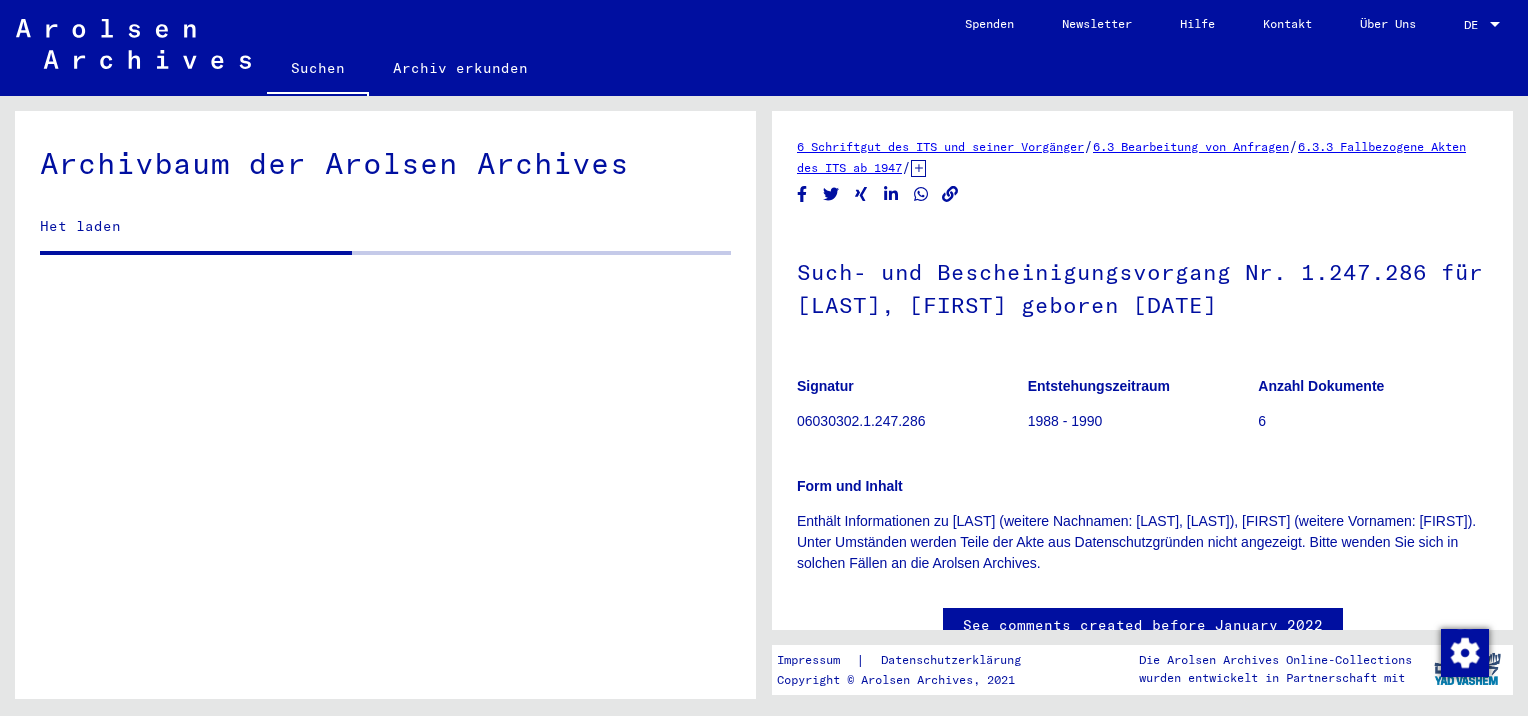 scroll, scrollTop: 0, scrollLeft: 0, axis: both 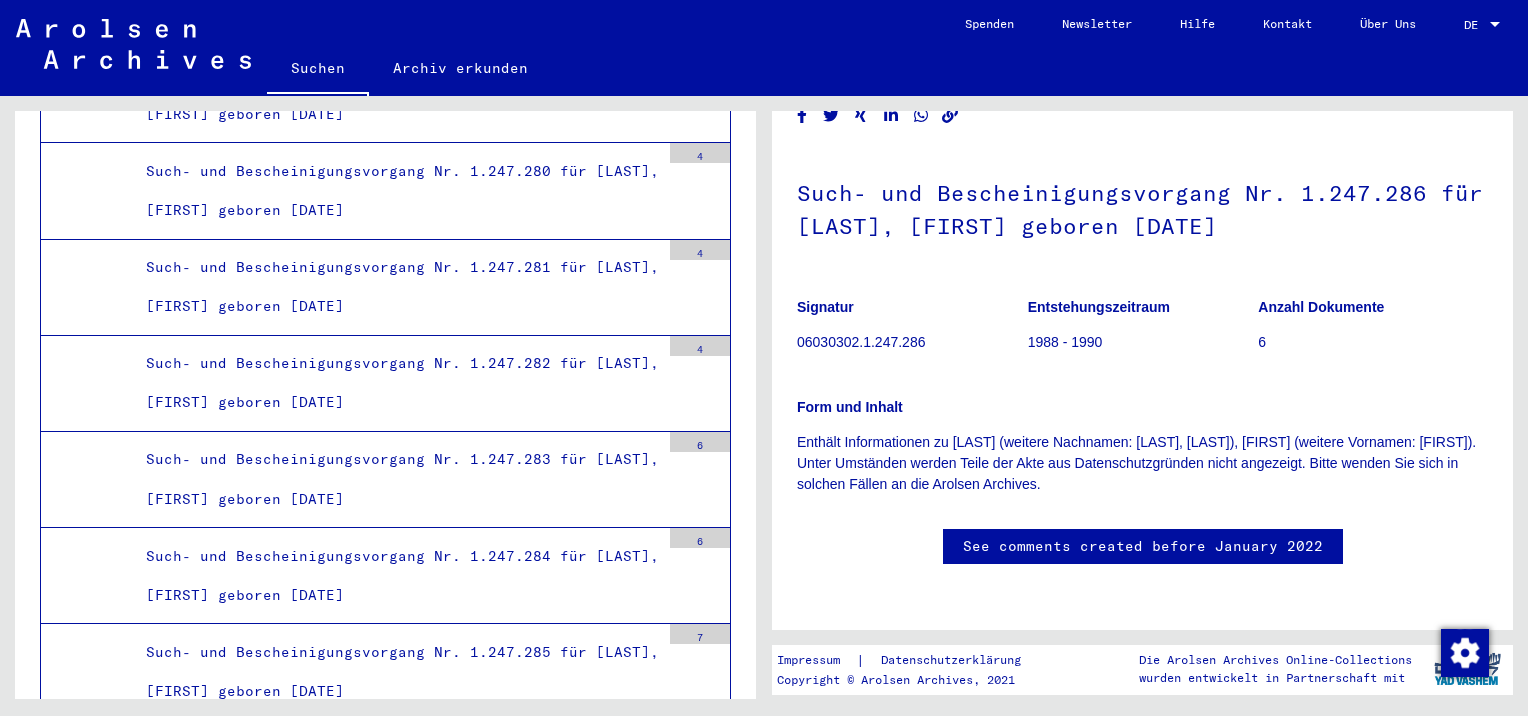 click on "See comments created before January 2022" 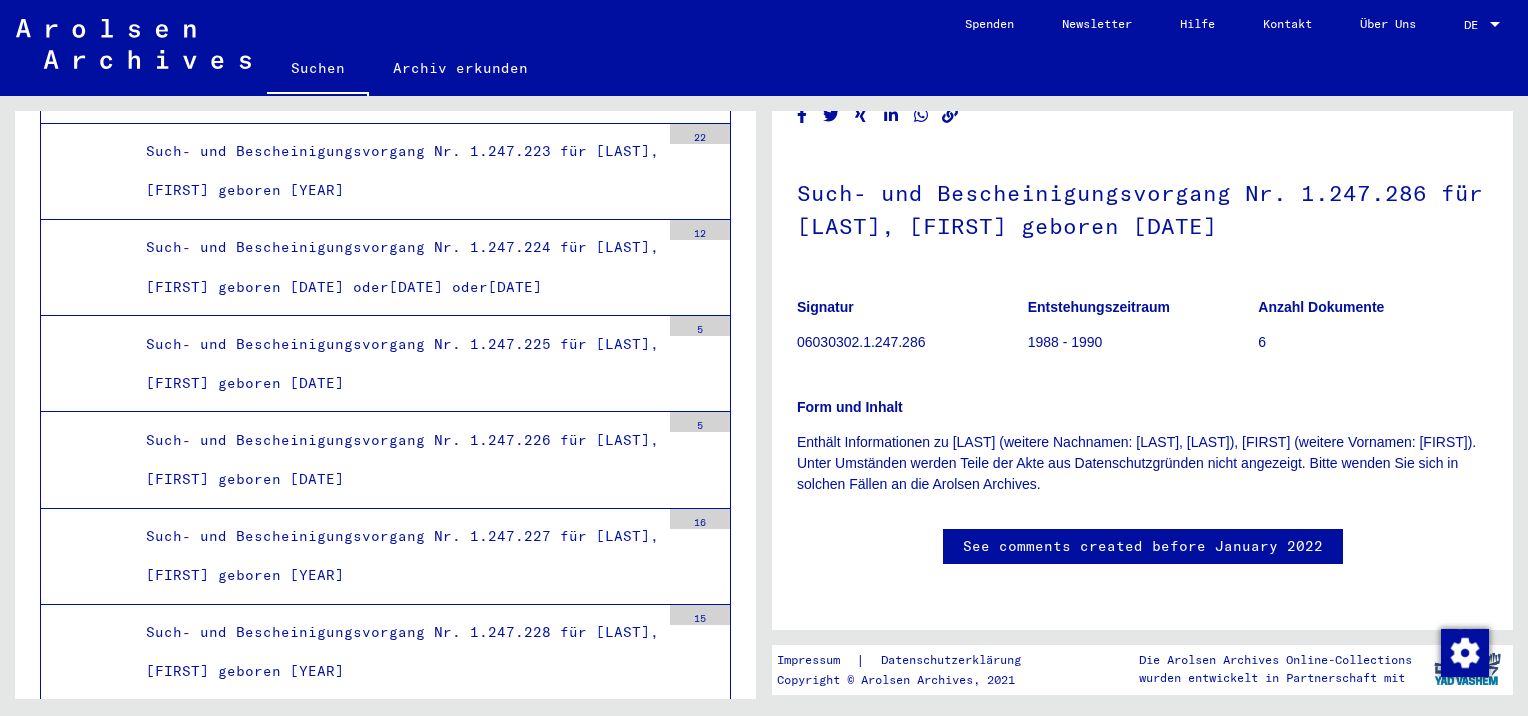 scroll, scrollTop: 62480, scrollLeft: 0, axis: vertical 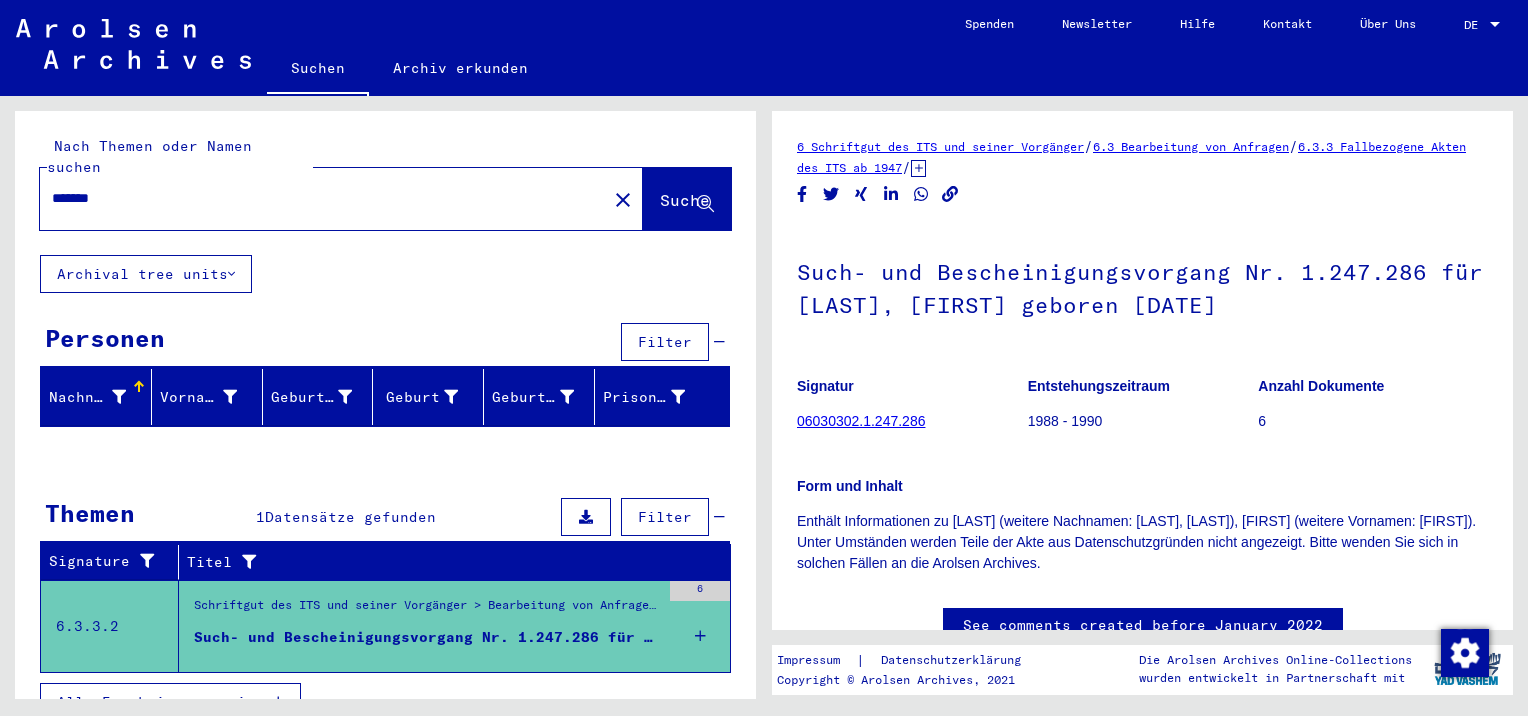 click on "*******" at bounding box center [323, 198] 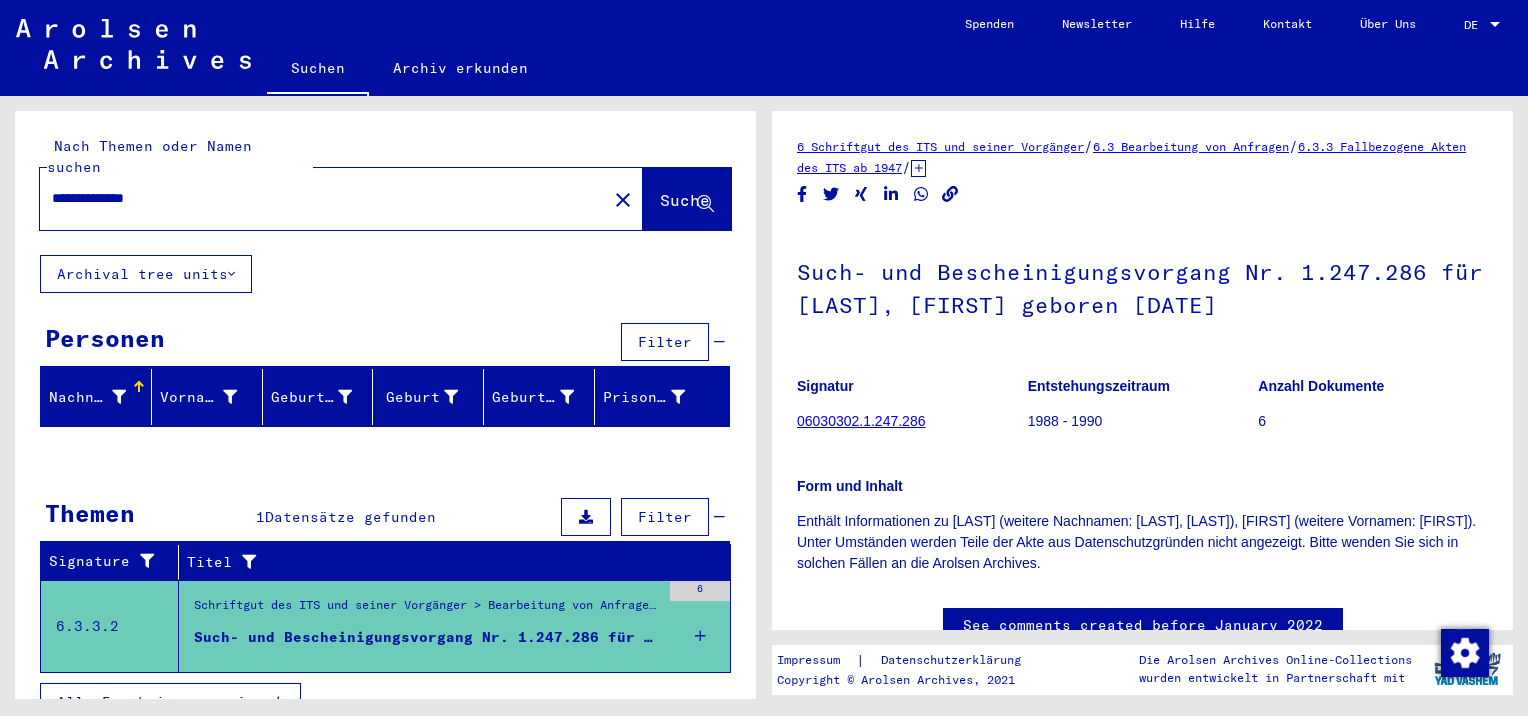 type on "**********" 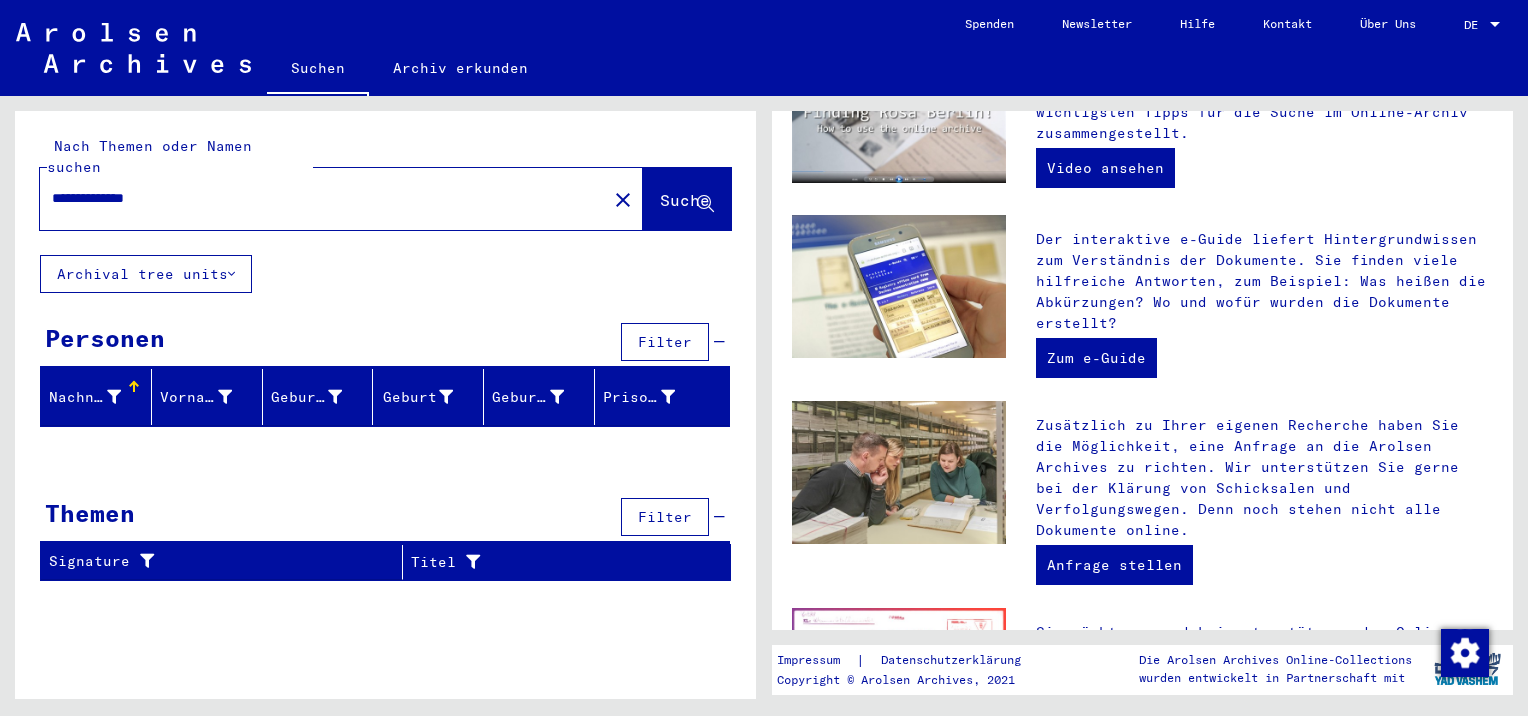 scroll, scrollTop: 711, scrollLeft: 0, axis: vertical 